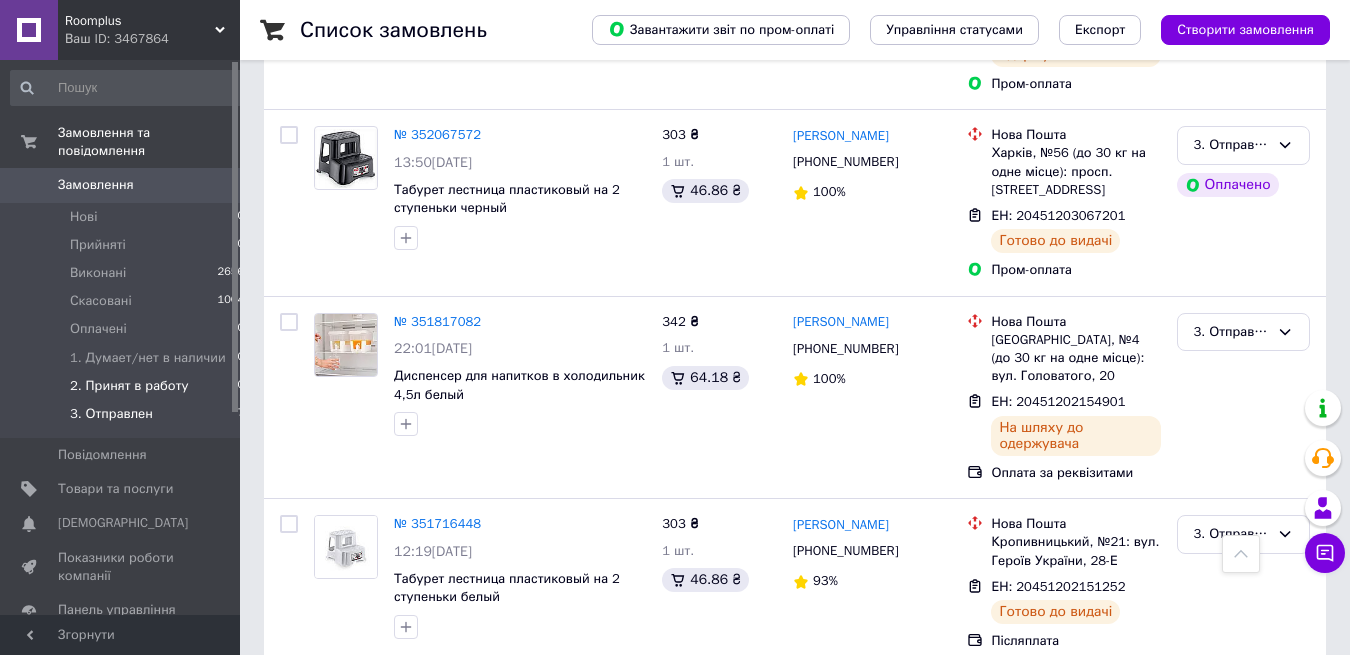scroll, scrollTop: 1062, scrollLeft: 0, axis: vertical 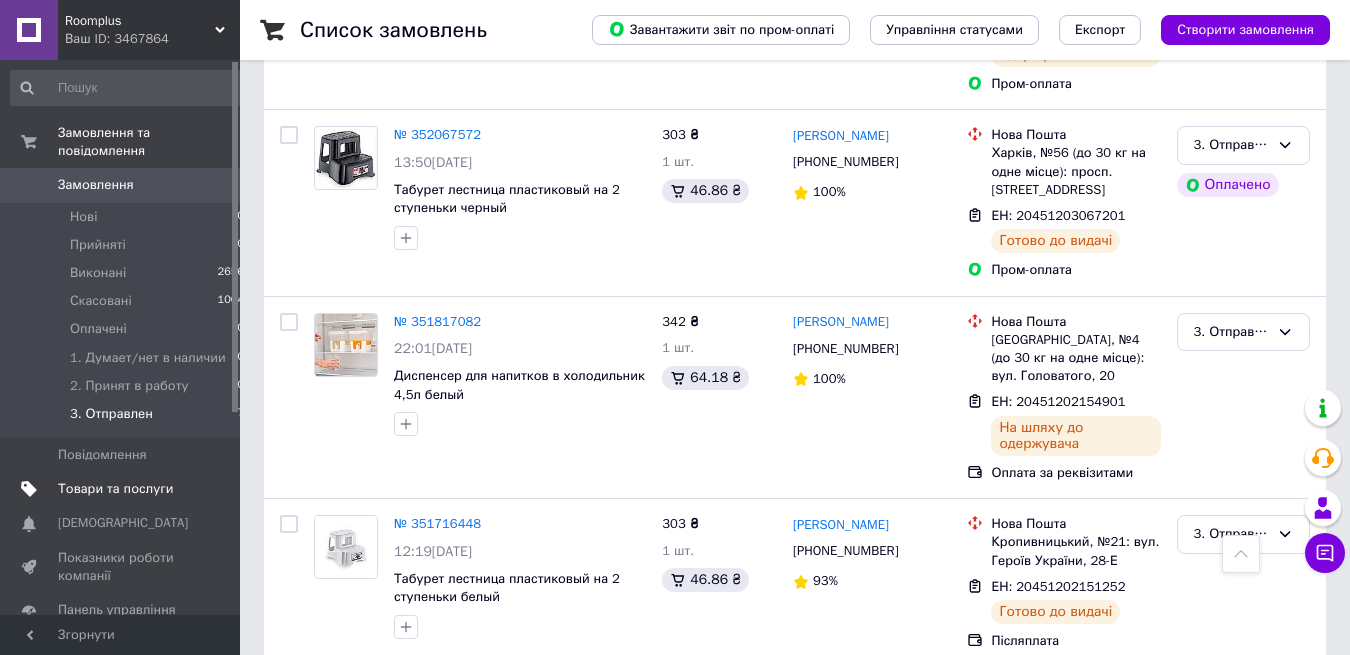 click on "Товари та послуги" at bounding box center [115, 489] 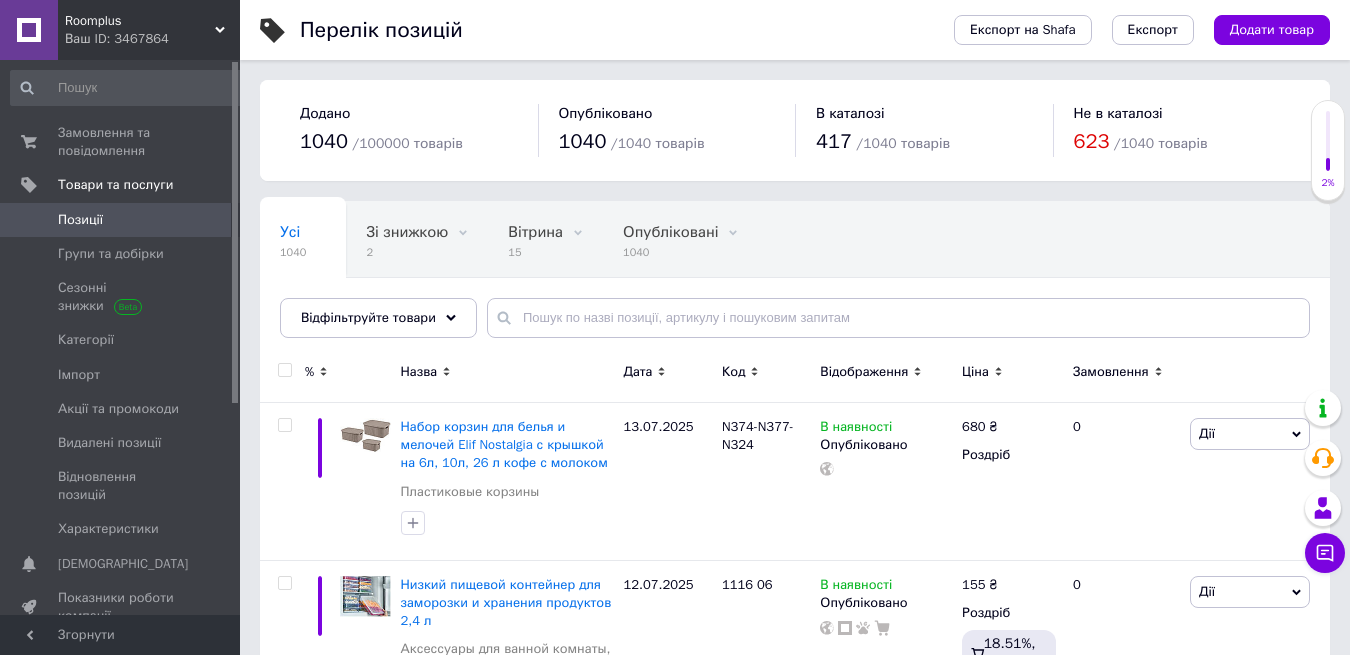scroll, scrollTop: 102, scrollLeft: 0, axis: vertical 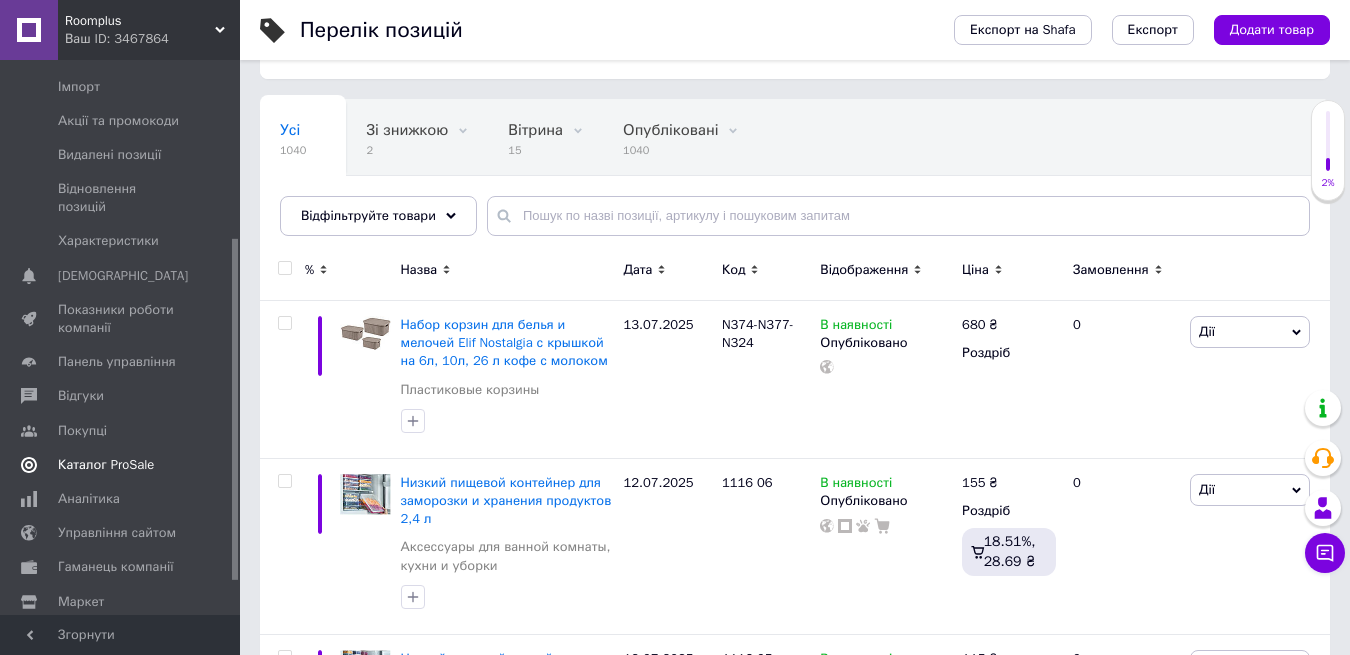 click on "Каталог ProSale" at bounding box center (106, 465) 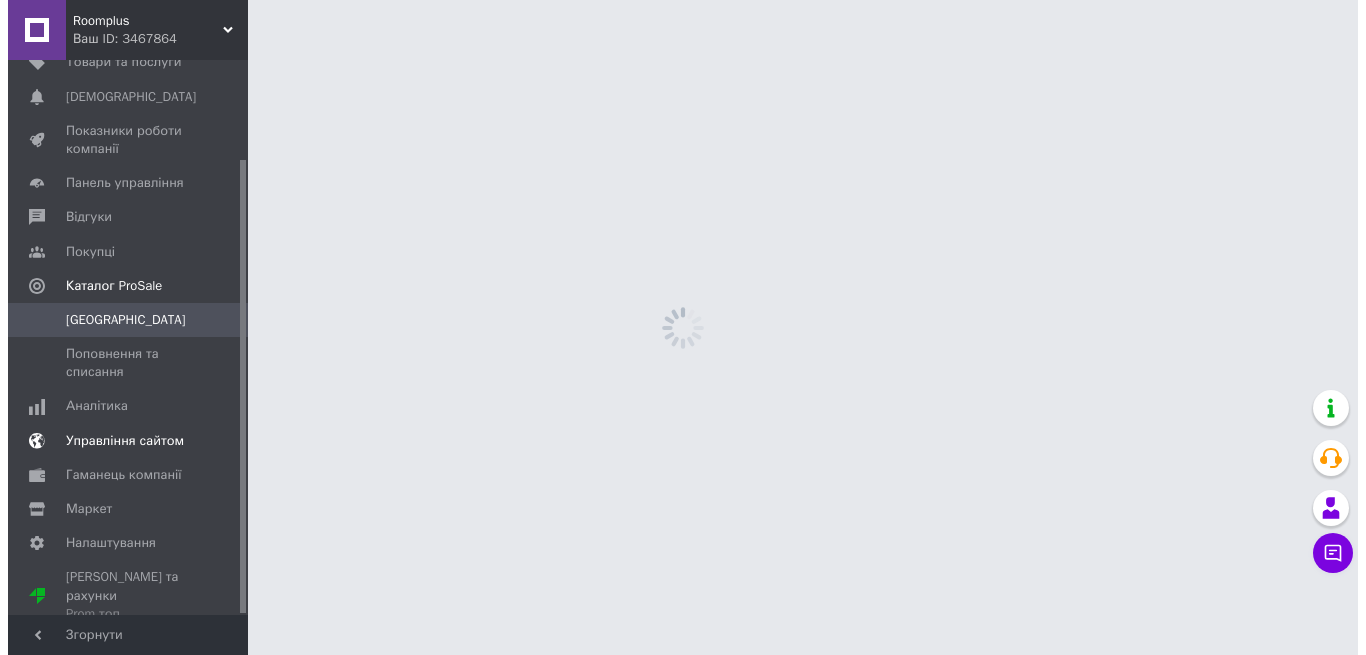 scroll, scrollTop: 0, scrollLeft: 0, axis: both 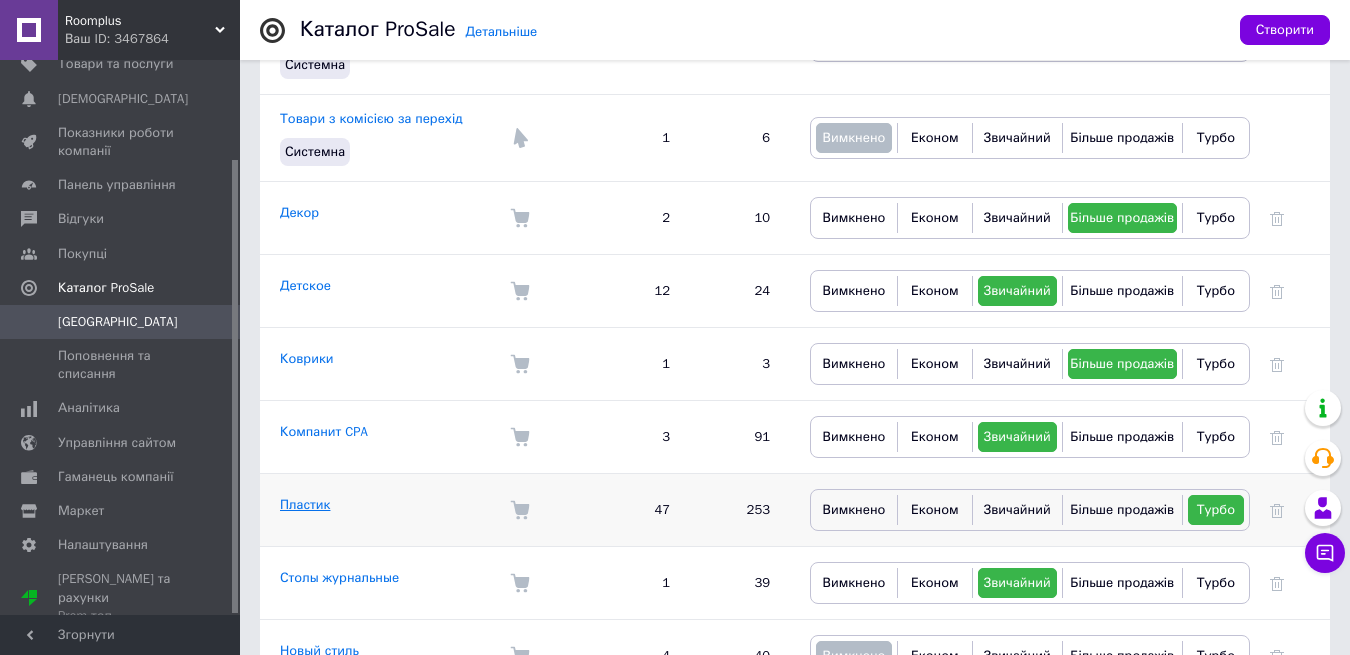 click on "Пластик" at bounding box center [305, 504] 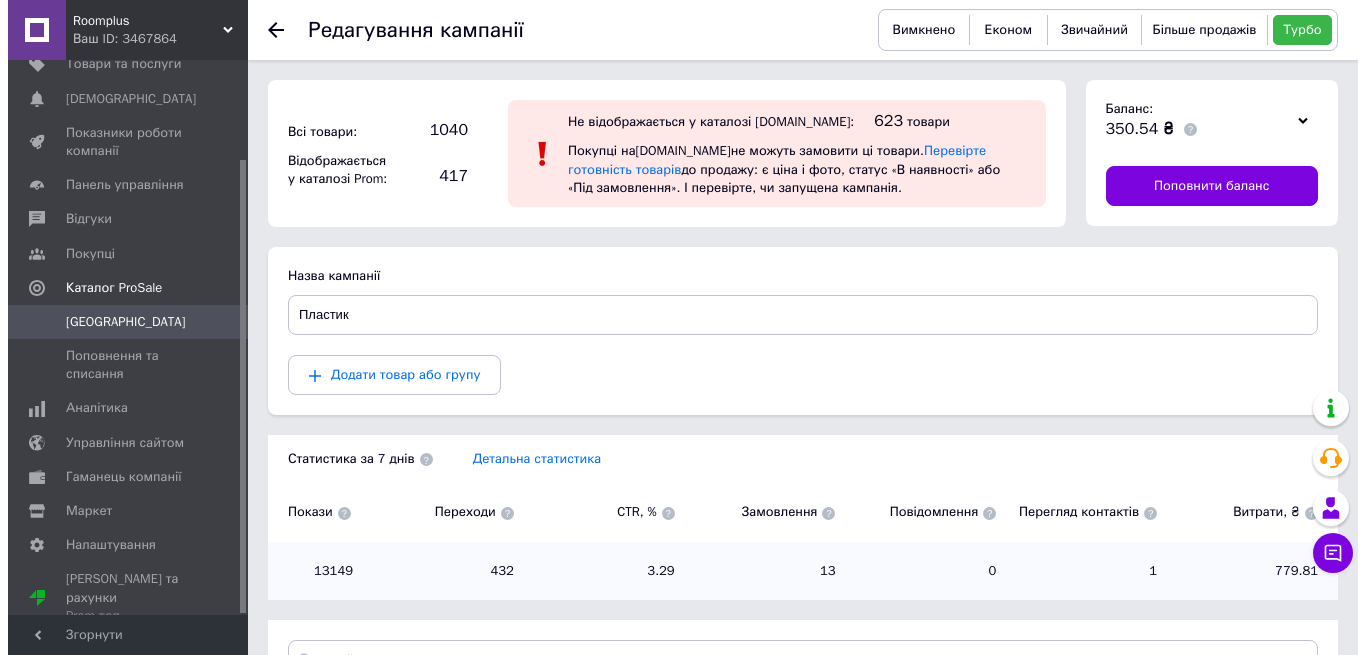 scroll, scrollTop: 185, scrollLeft: 0, axis: vertical 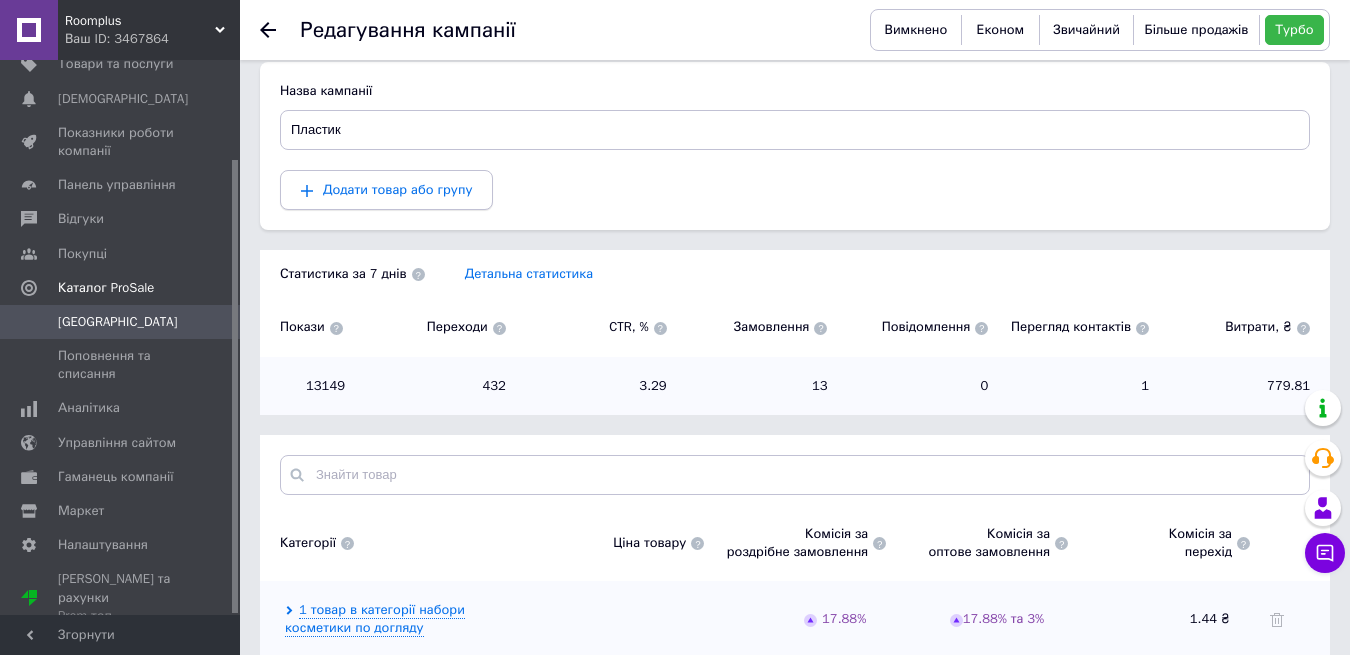 click on "Додати товар або групу" at bounding box center (397, 189) 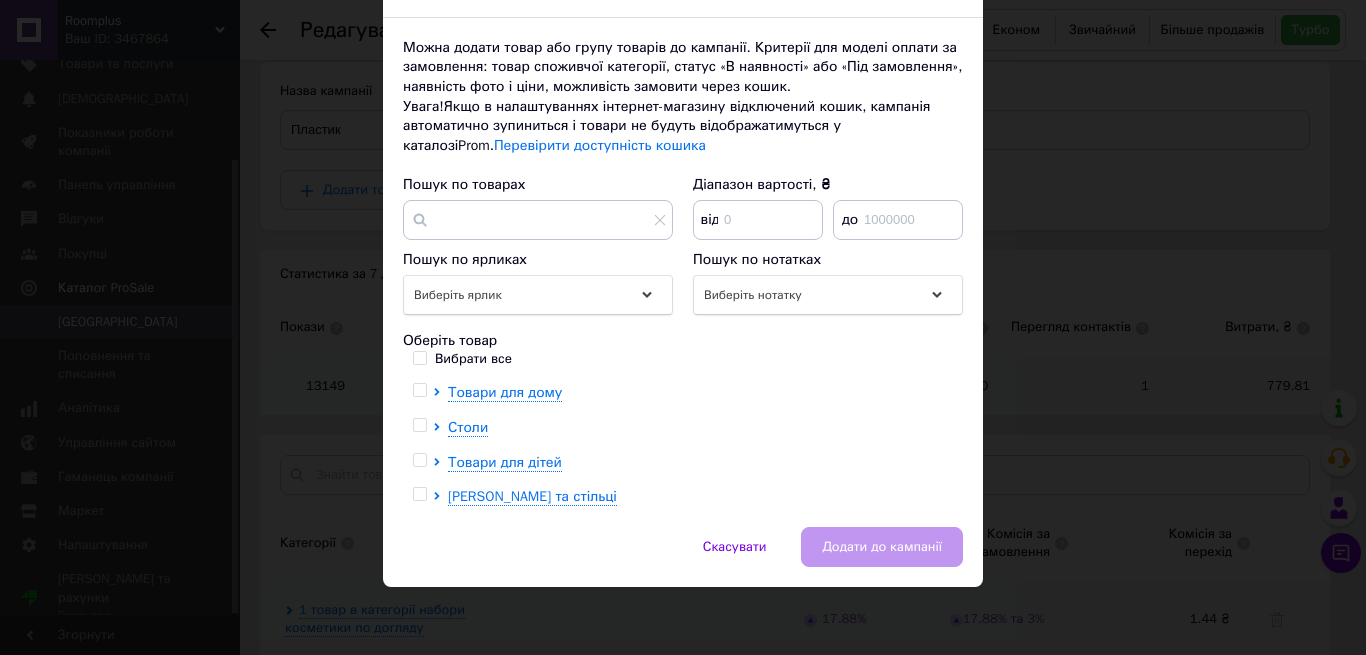scroll, scrollTop: 126, scrollLeft: 0, axis: vertical 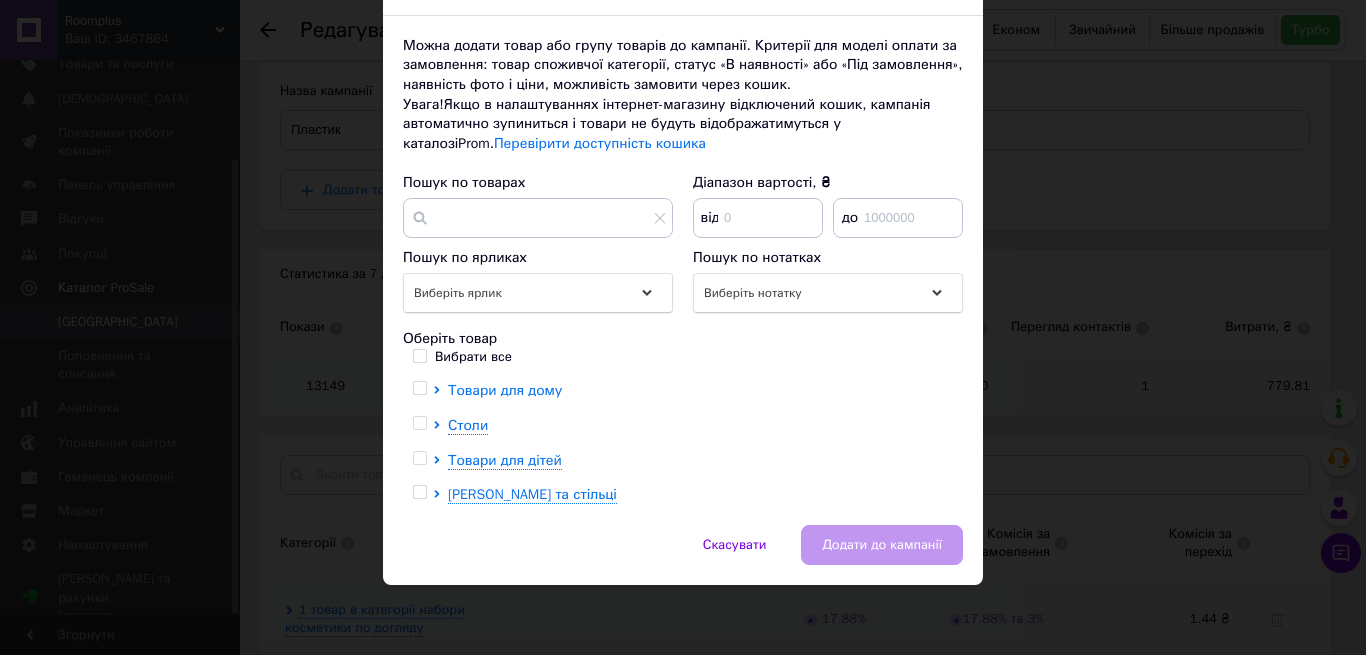 click on "Товари для дому" at bounding box center (505, 390) 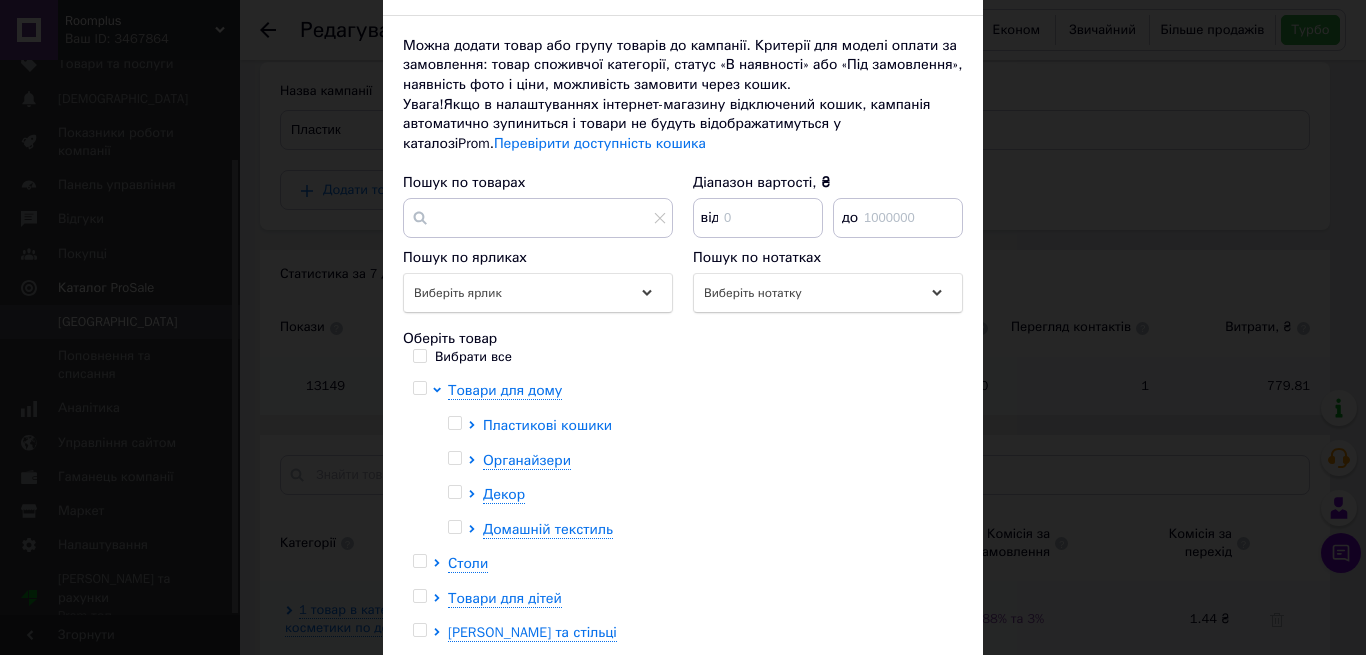 click on "Пластикові кошики" at bounding box center (547, 425) 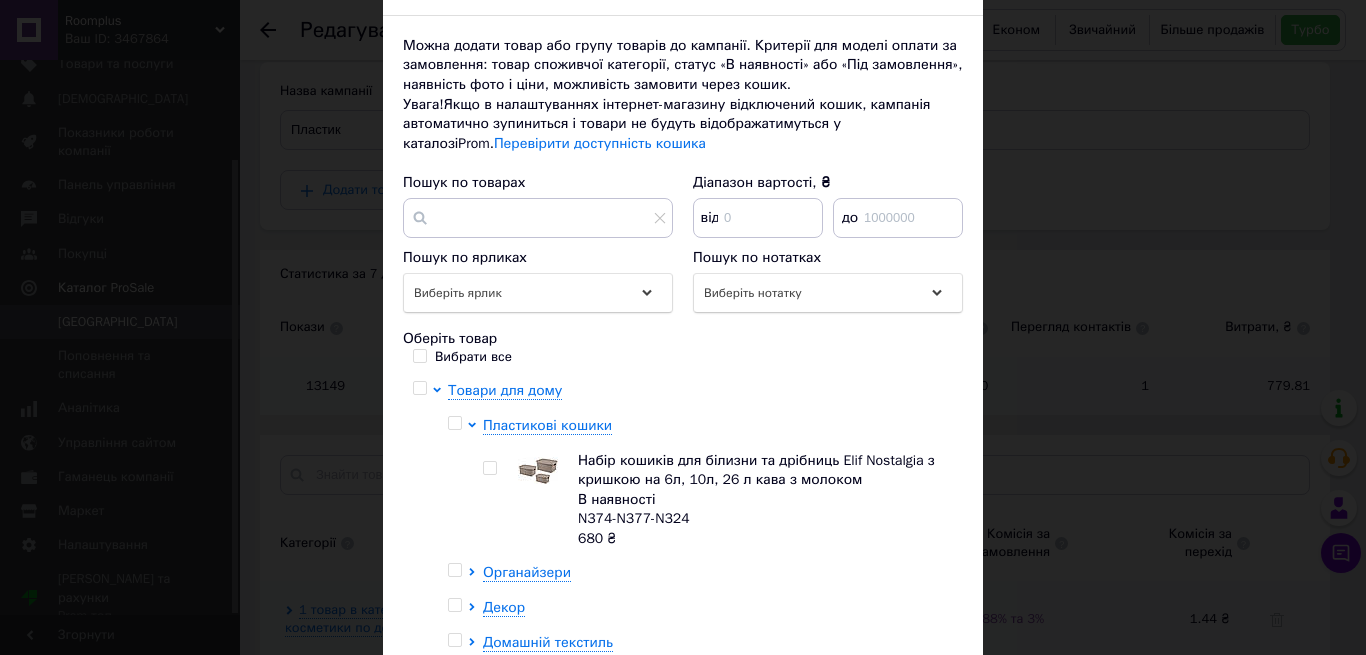click at bounding box center [489, 468] 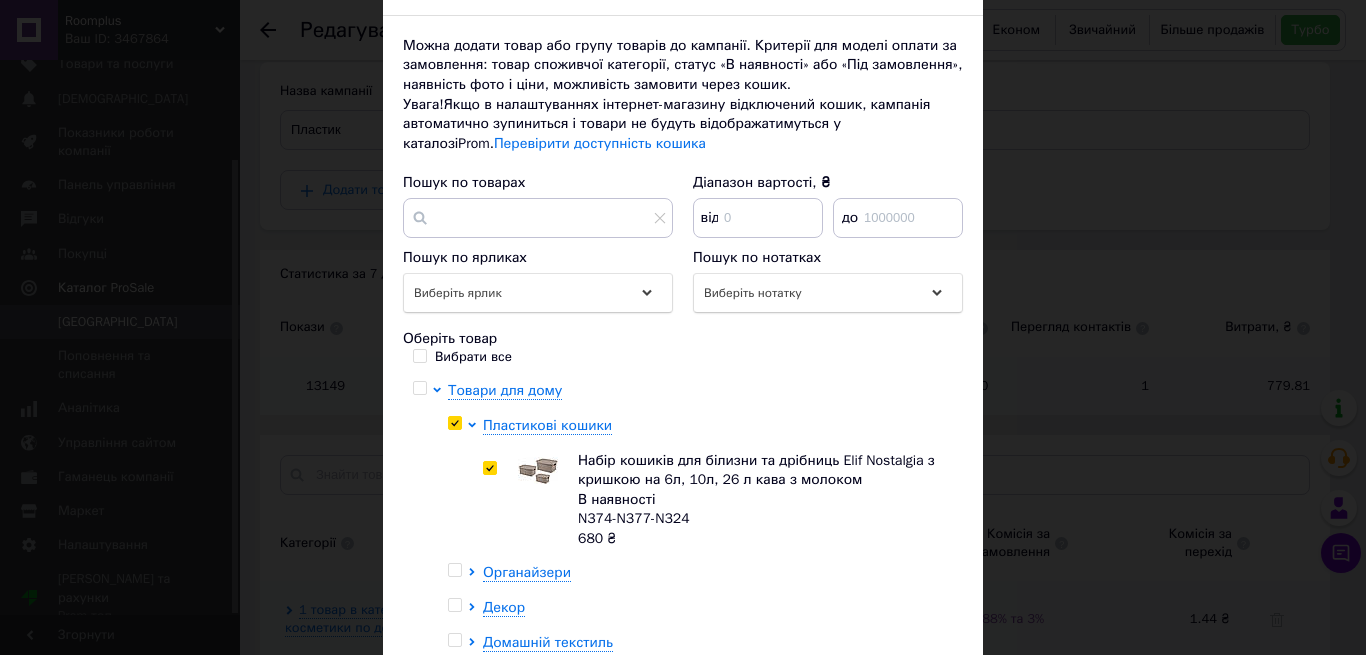 checkbox on "true" 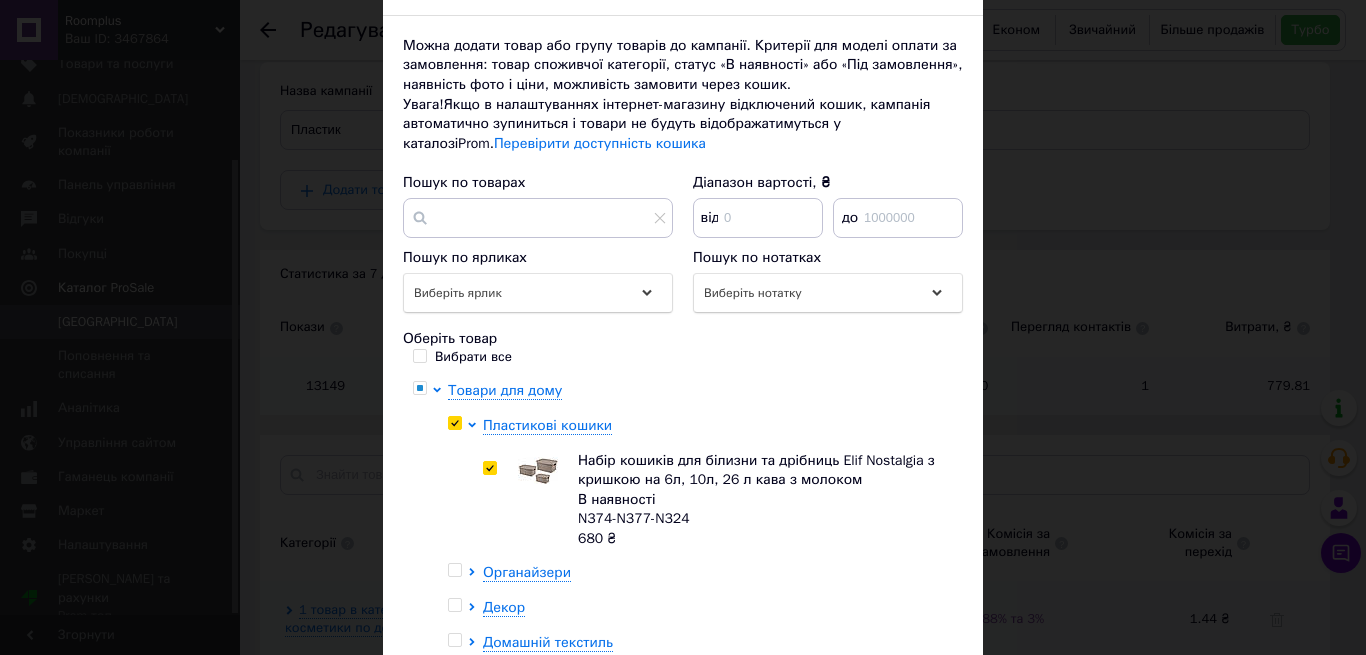 checkbox on "true" 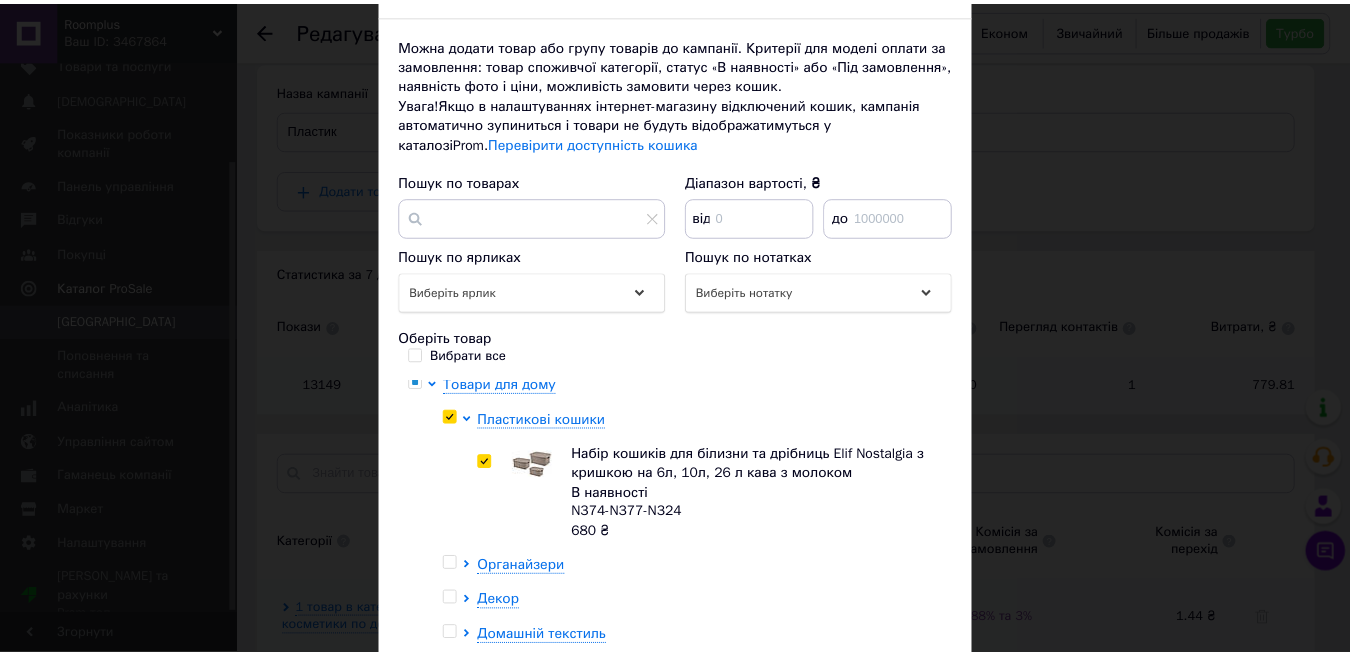 scroll, scrollTop: 372, scrollLeft: 0, axis: vertical 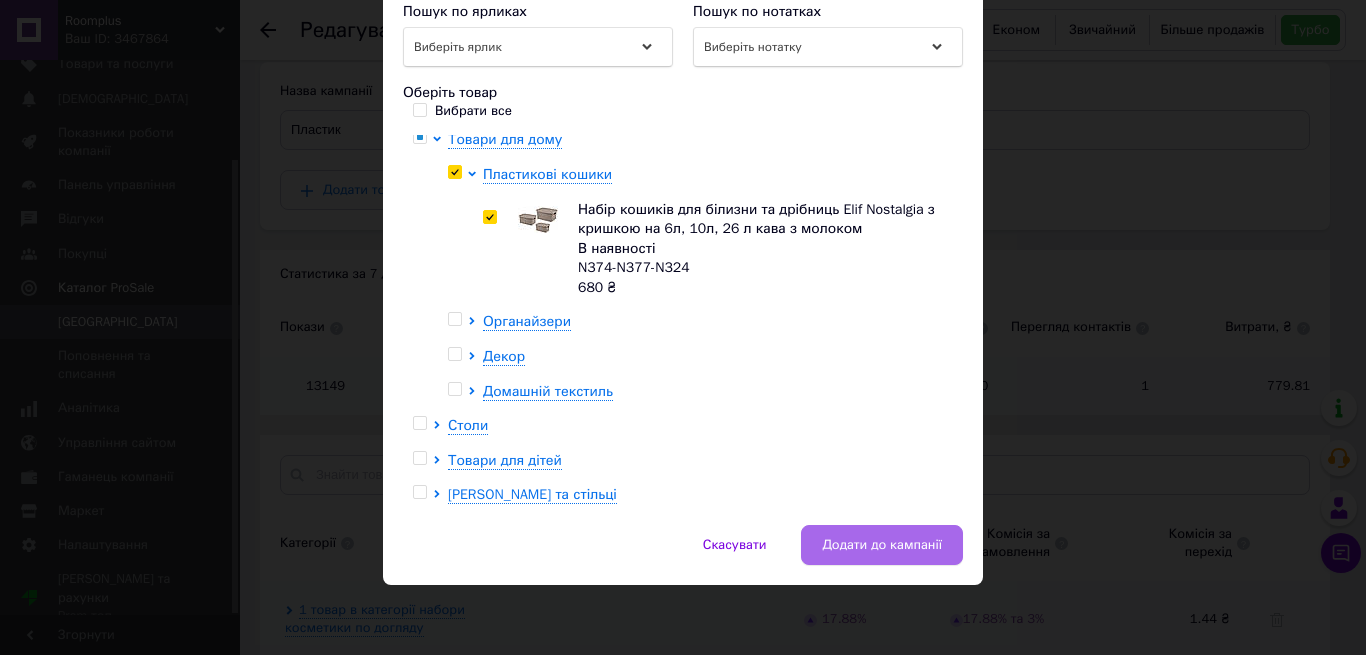 click on "Додати до кампанії" at bounding box center [882, 545] 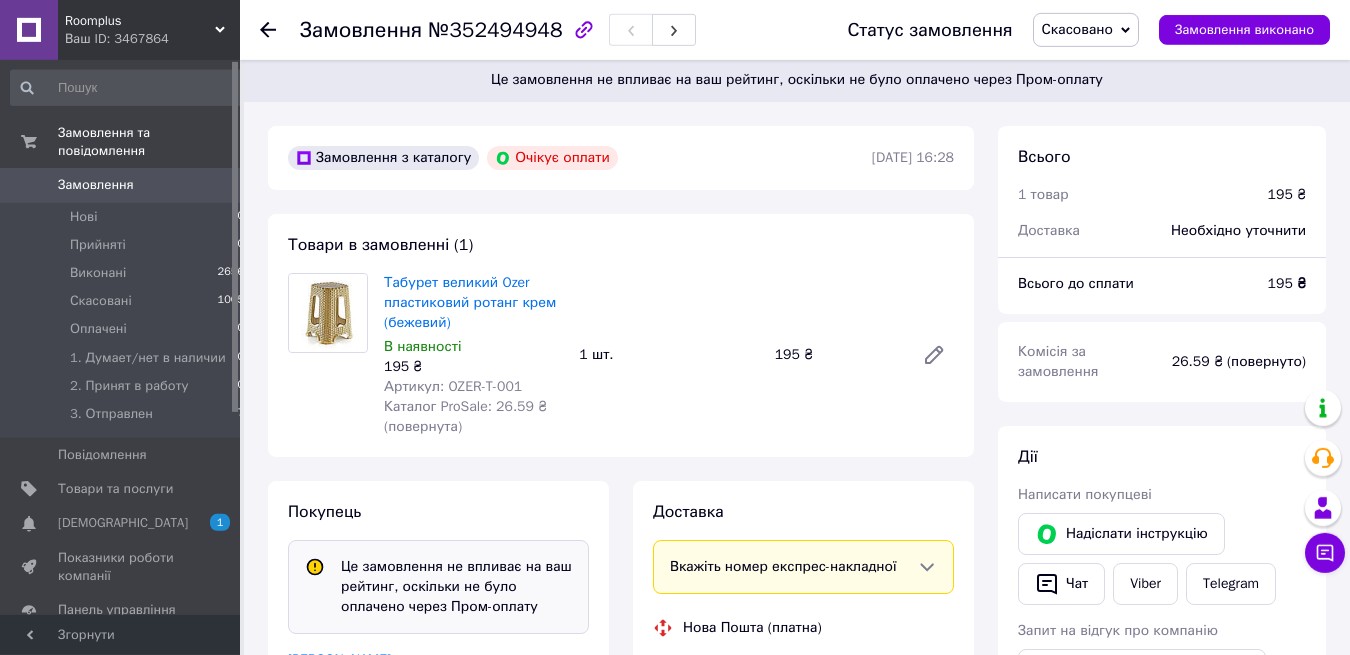scroll, scrollTop: 0, scrollLeft: 0, axis: both 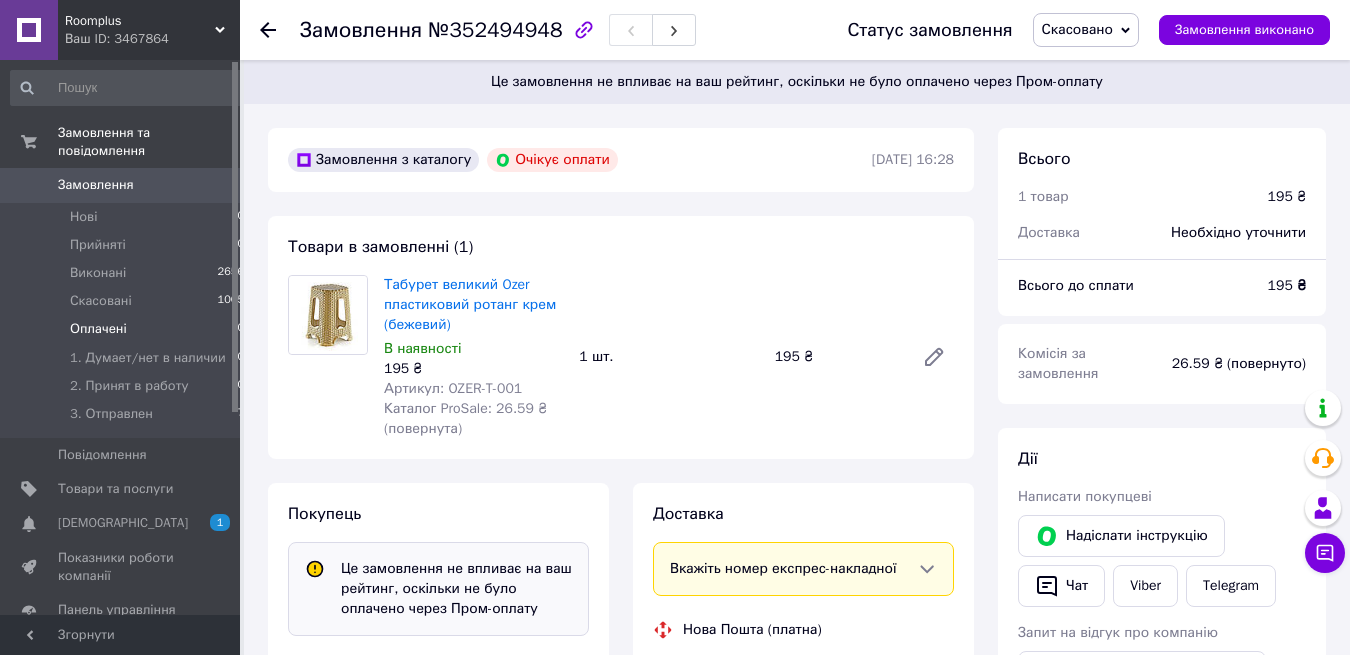 click on "Оплачені" at bounding box center (98, 329) 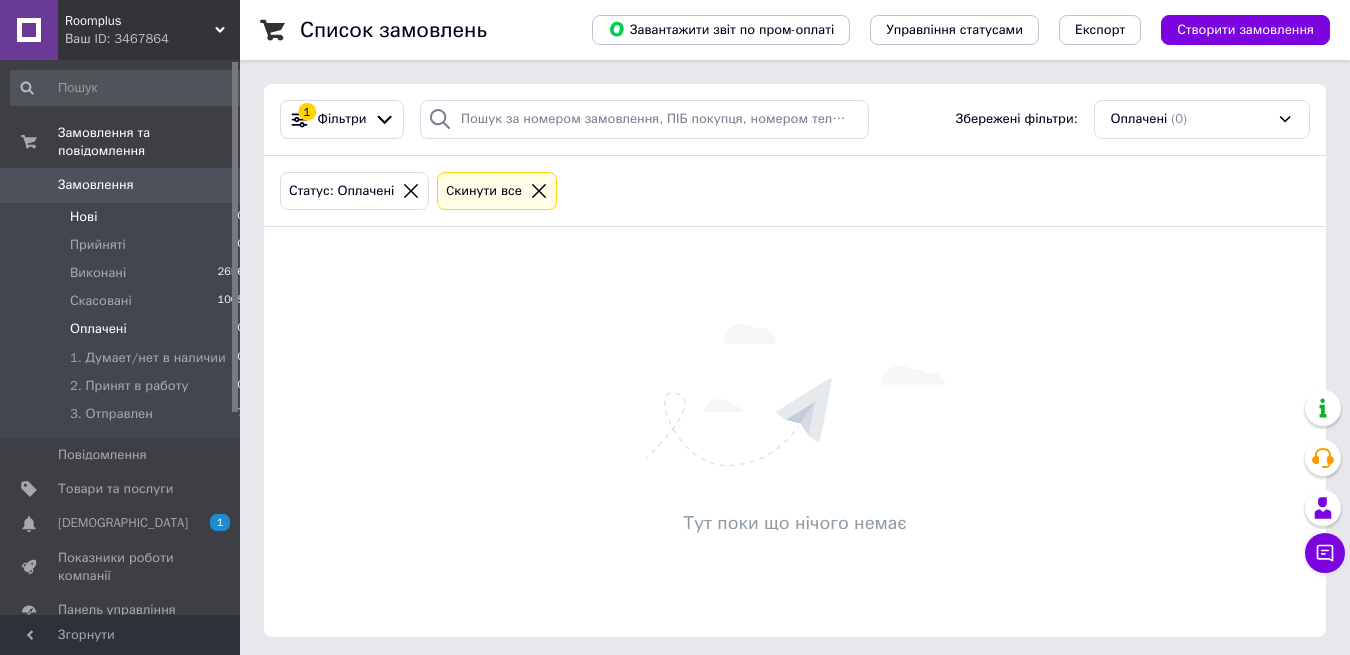 click on "Нові" at bounding box center (83, 217) 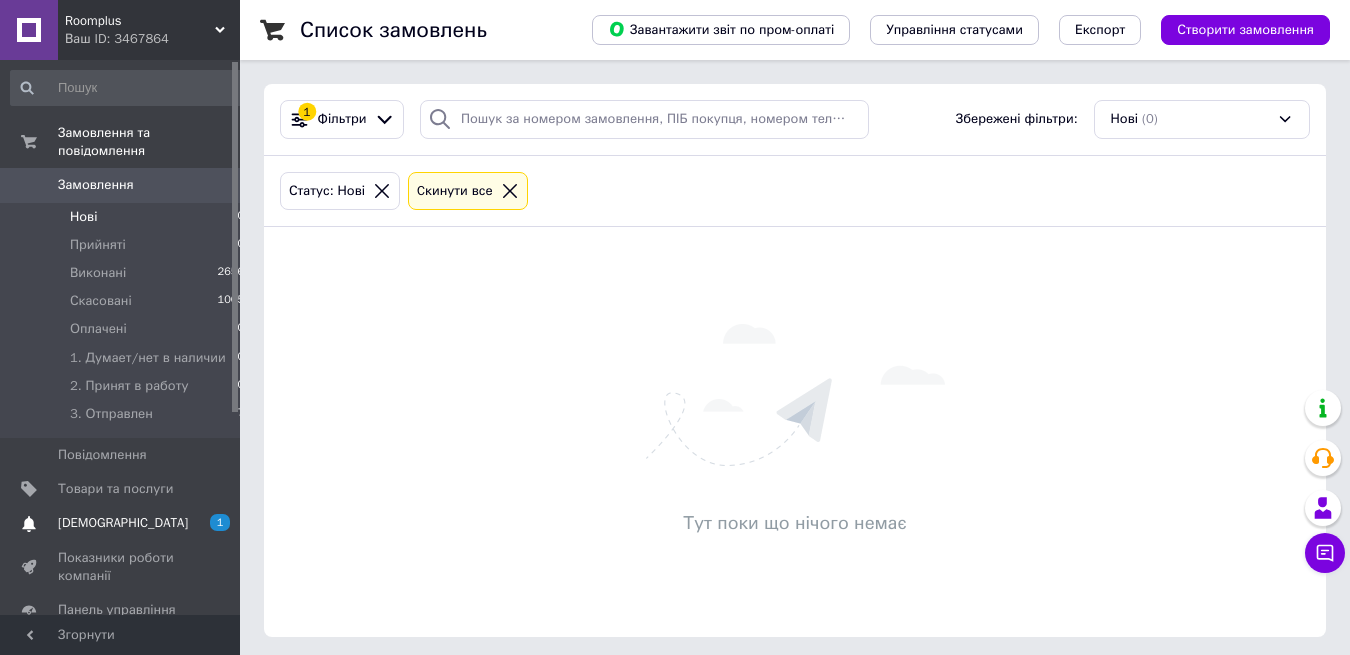 click on "[DEMOGRAPHIC_DATA]" at bounding box center [123, 523] 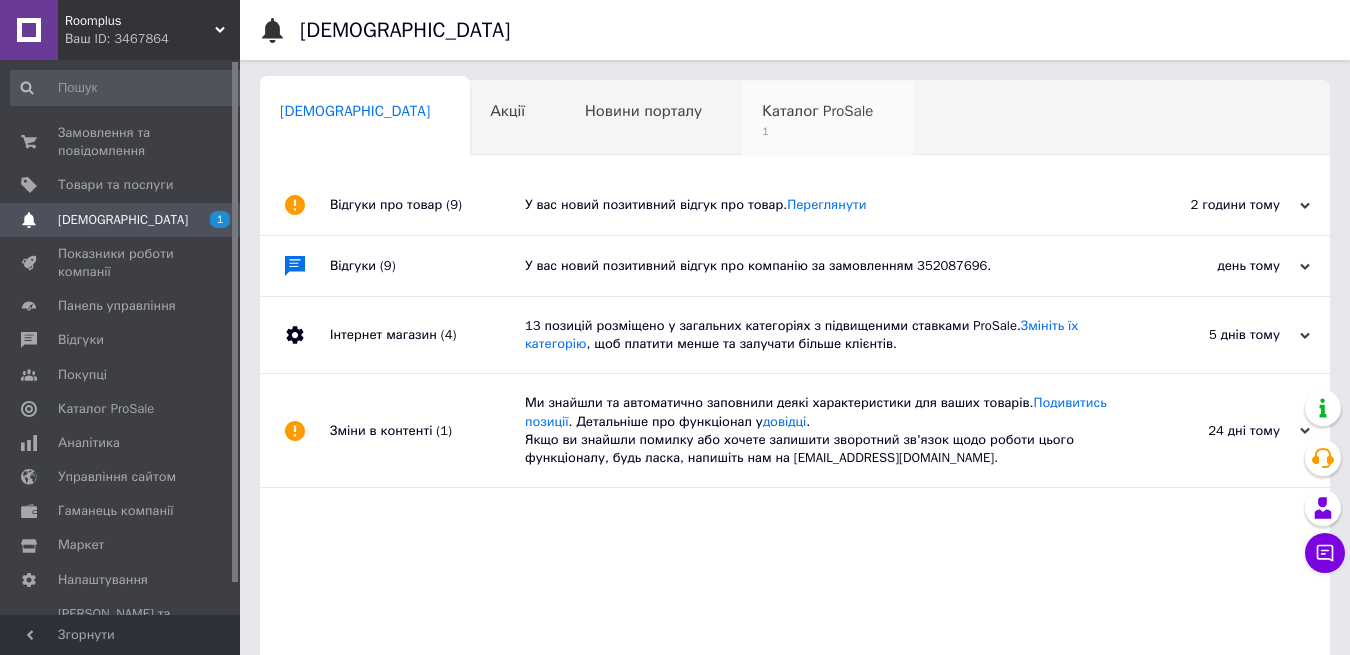 click on "1" at bounding box center [817, 131] 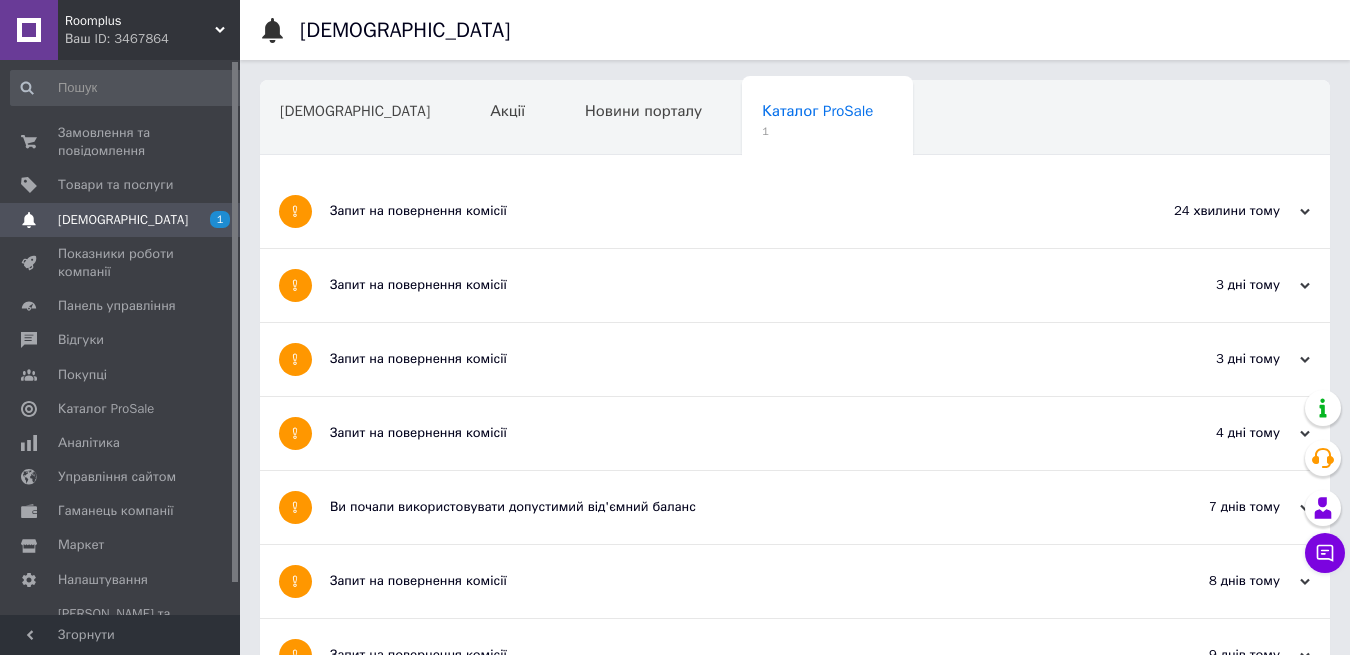 click on "Запит на повернення комісії" at bounding box center (720, 211) 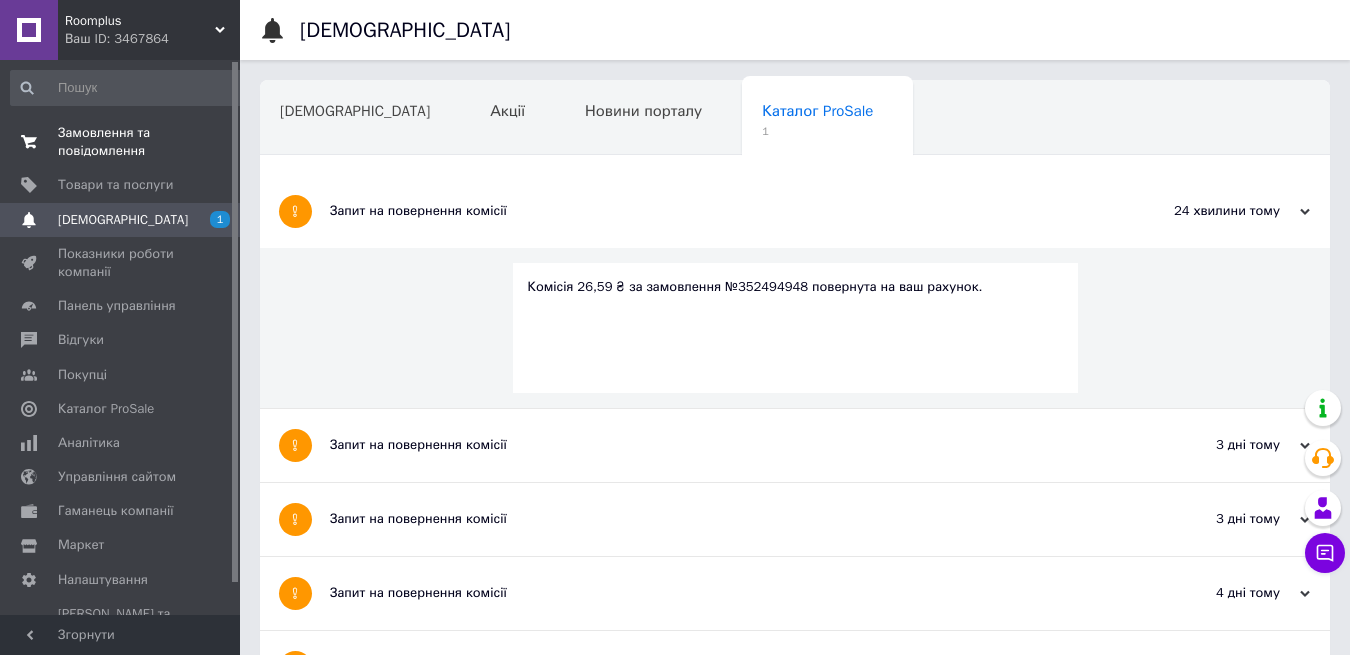 click on "Замовлення та повідомлення" at bounding box center [121, 142] 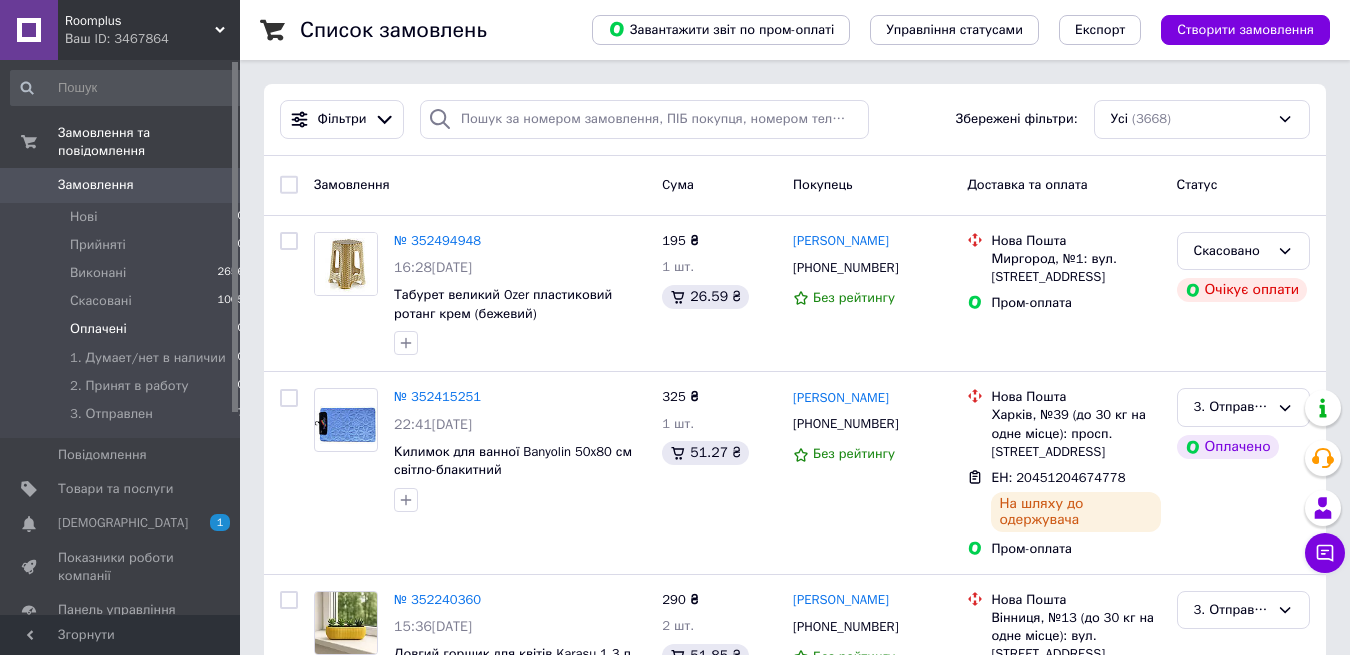 click on "Оплачені" at bounding box center [98, 329] 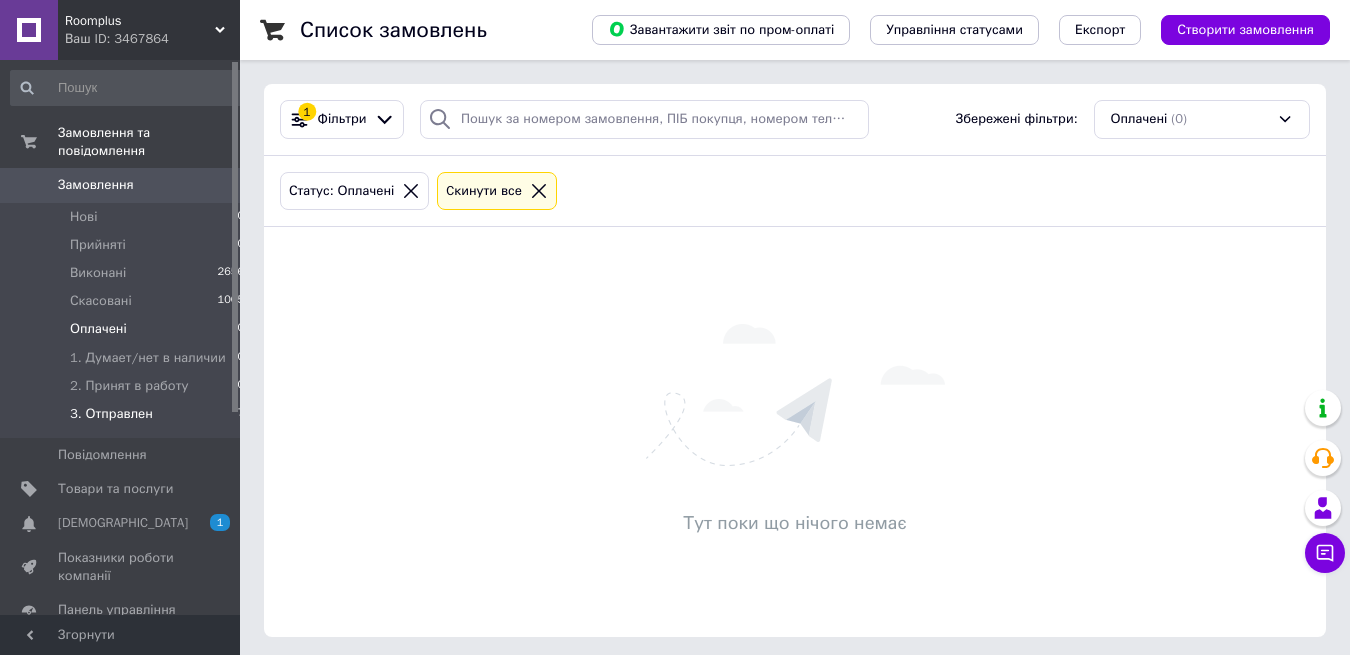 click on "3. Отправлен" at bounding box center (111, 414) 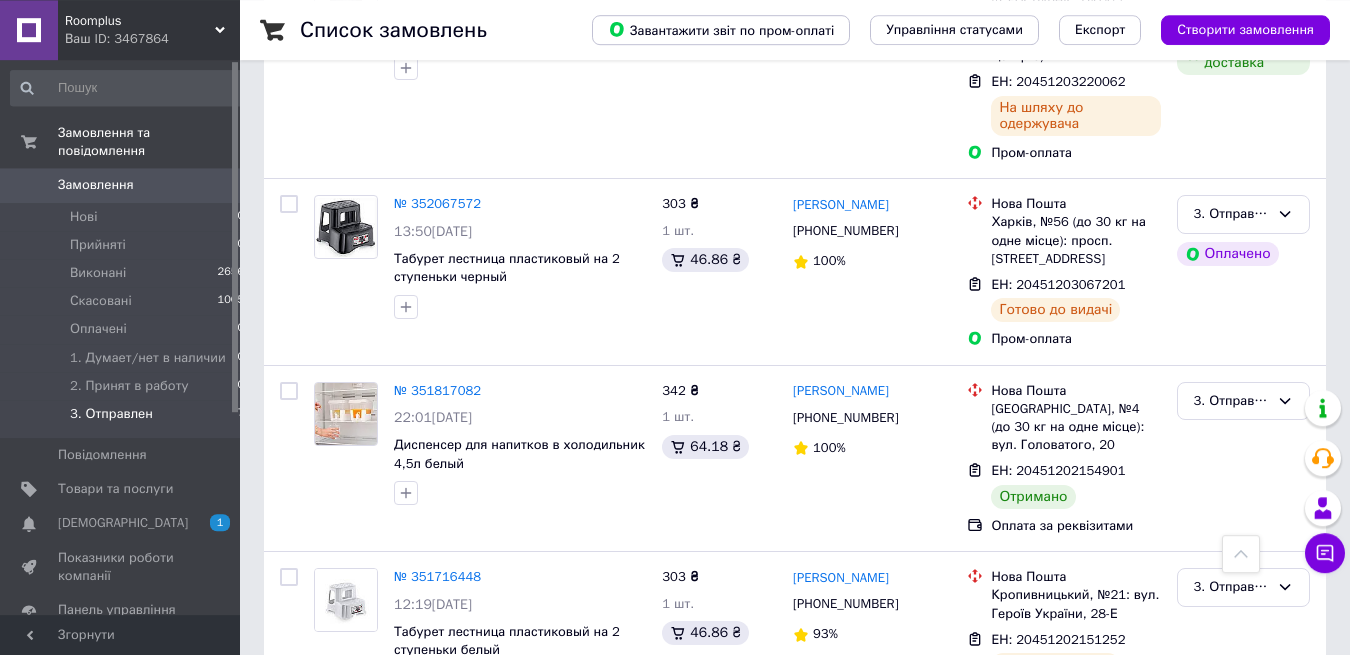 scroll, scrollTop: 1046, scrollLeft: 0, axis: vertical 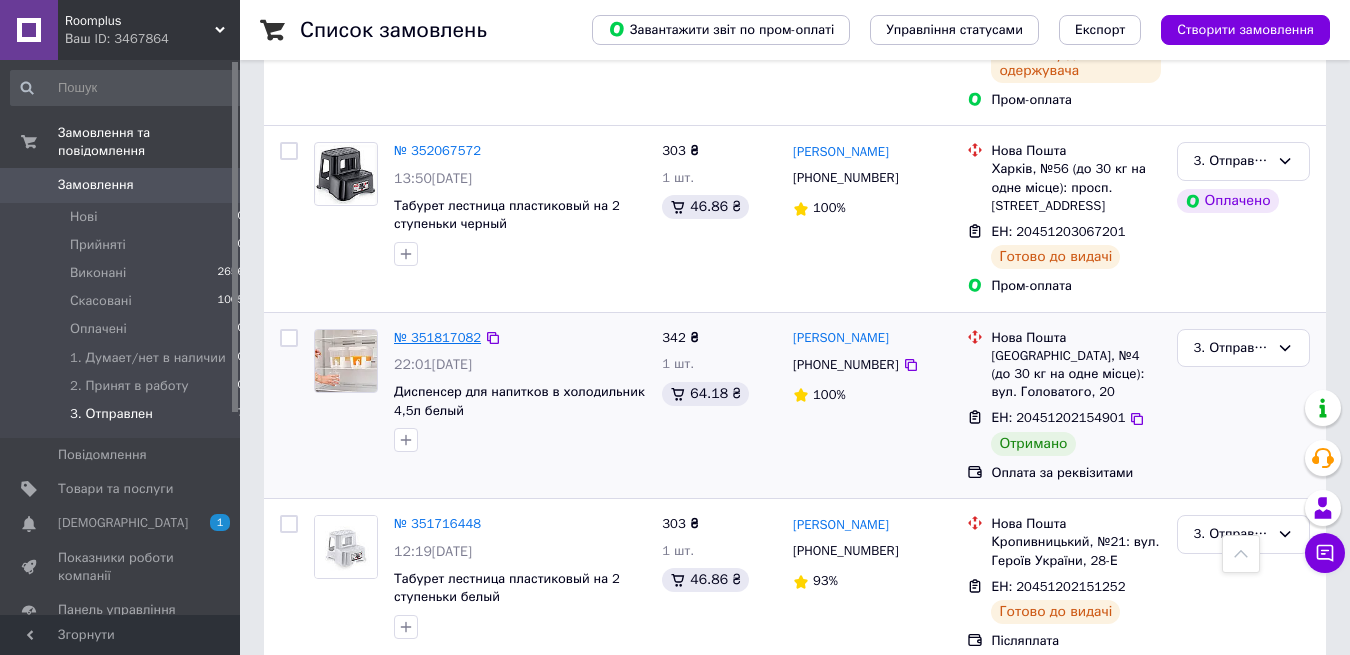 click on "№ 351817082" at bounding box center [437, 337] 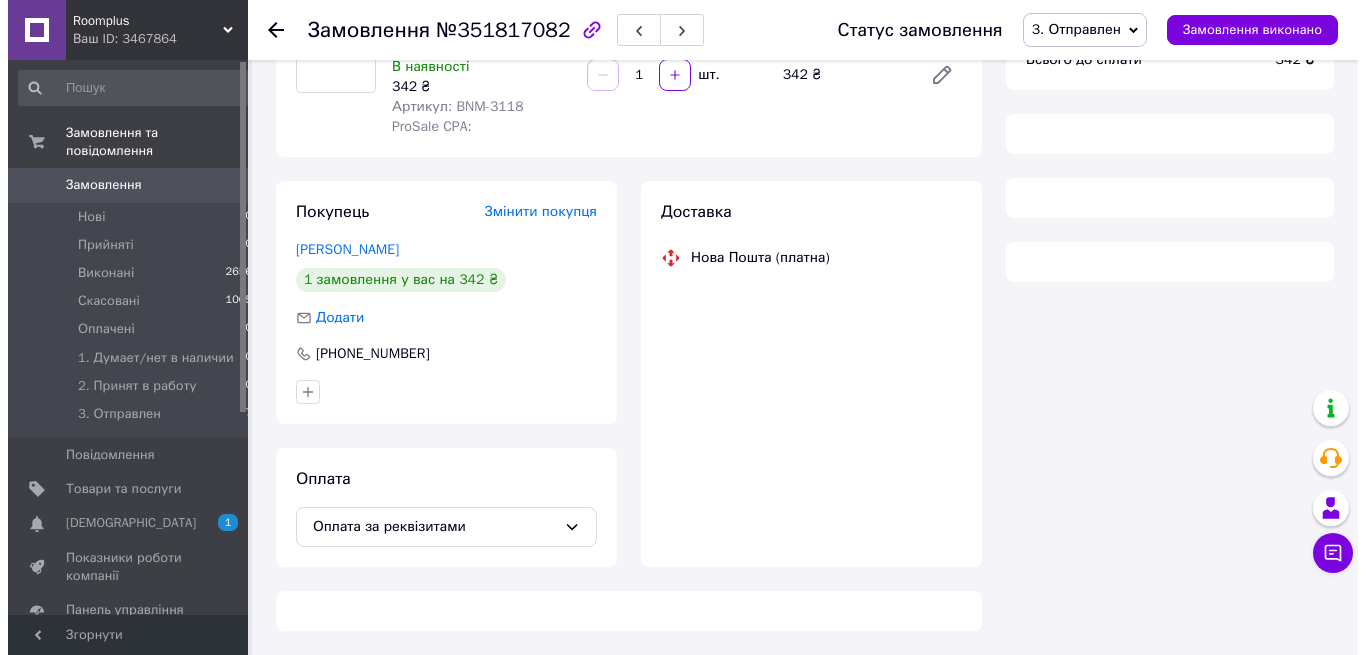 scroll, scrollTop: 218, scrollLeft: 0, axis: vertical 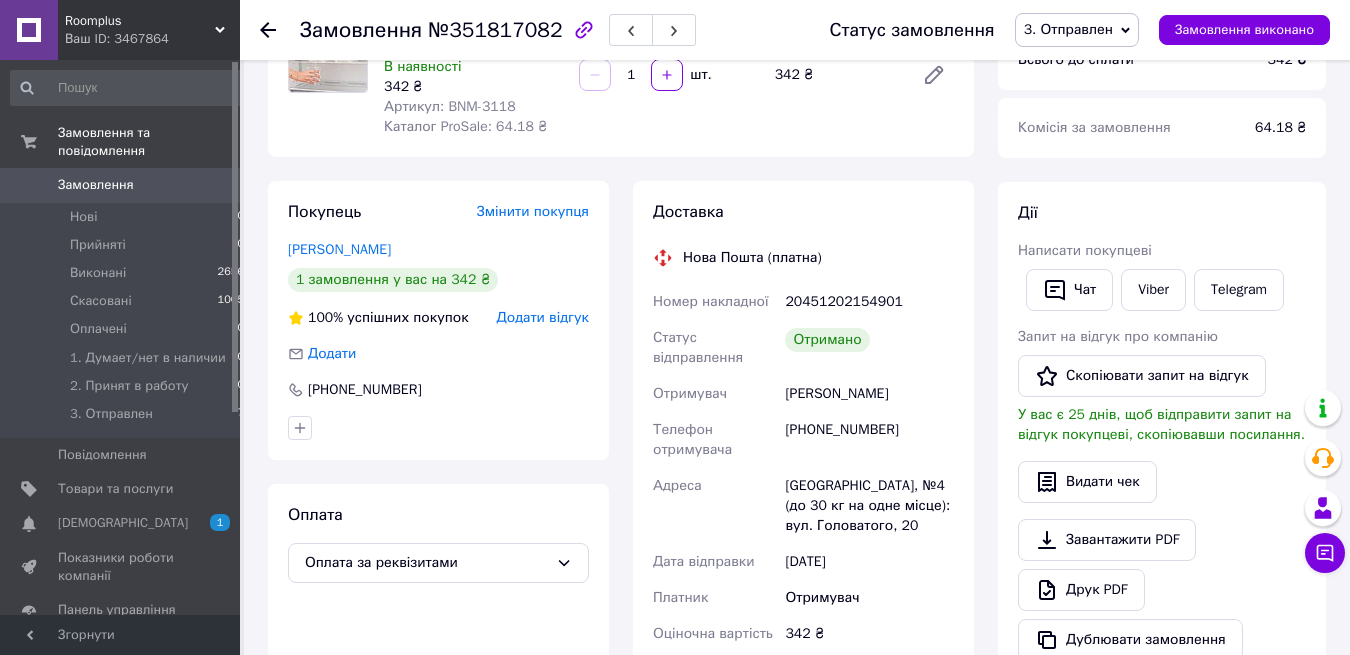 click on "Додати відгук" at bounding box center [543, 317] 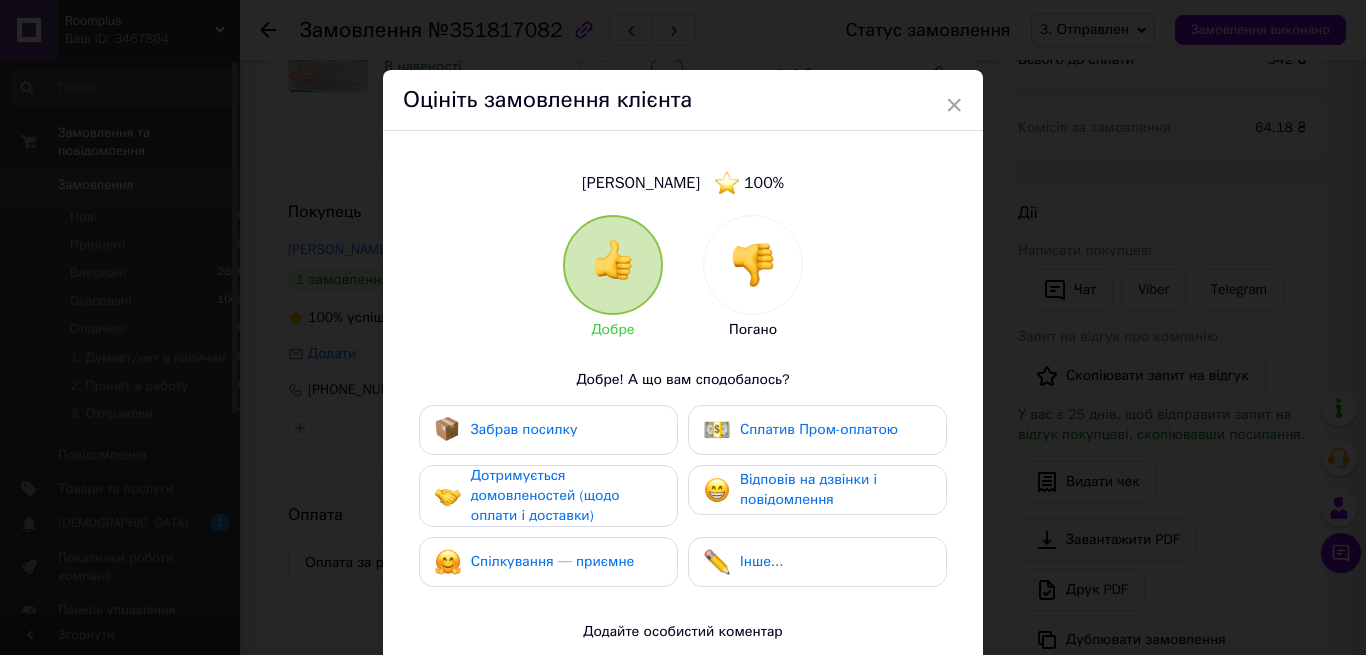 click on "Забрав посилку" at bounding box center (524, 429) 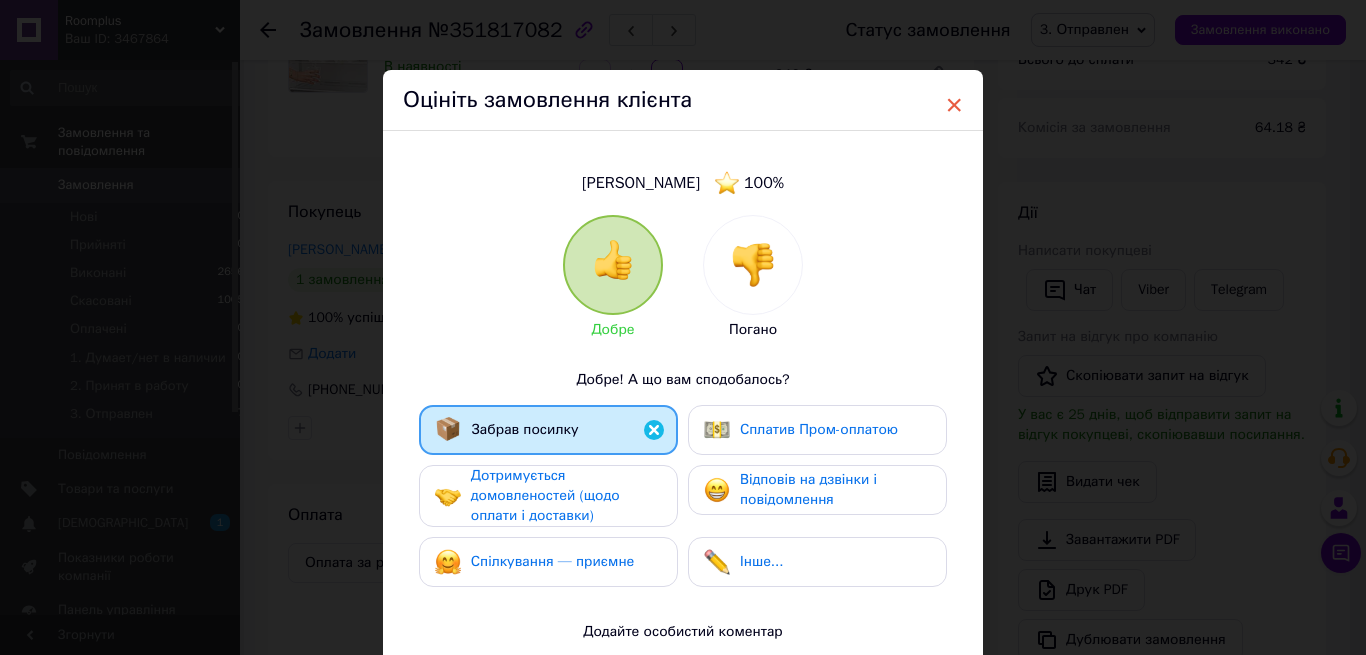click on "×" at bounding box center (954, 105) 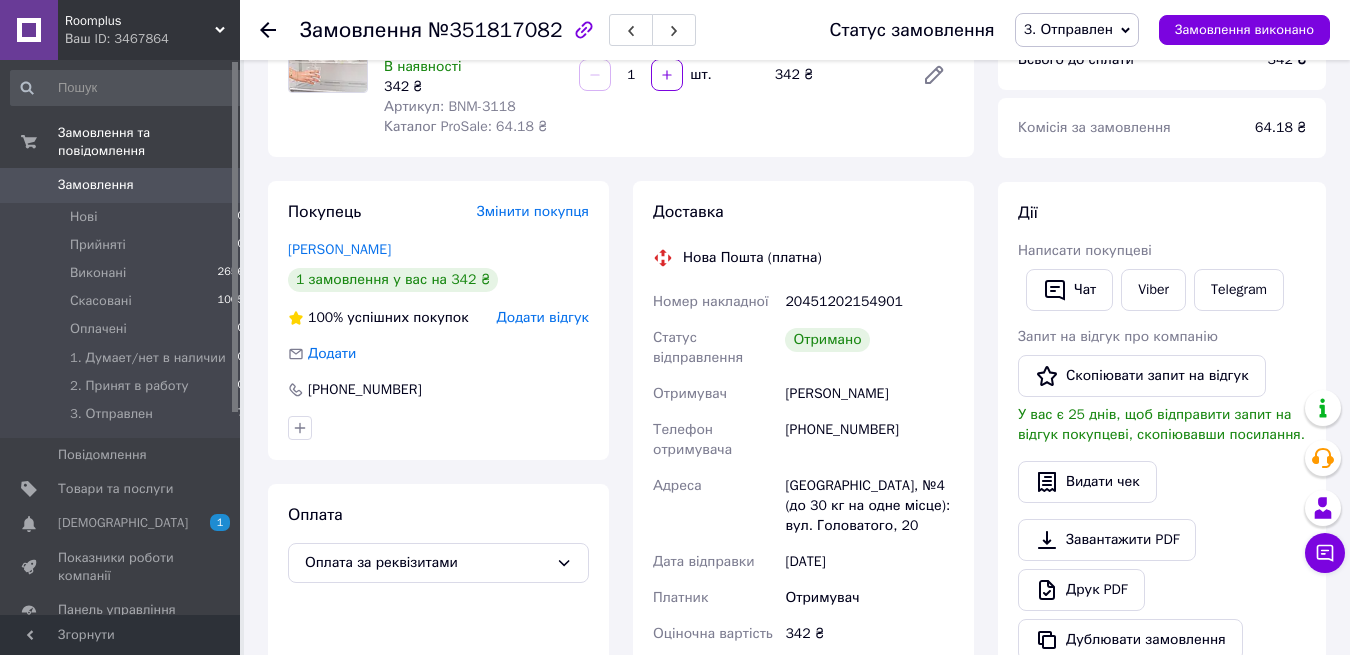 click on "Додати відгук" at bounding box center (543, 317) 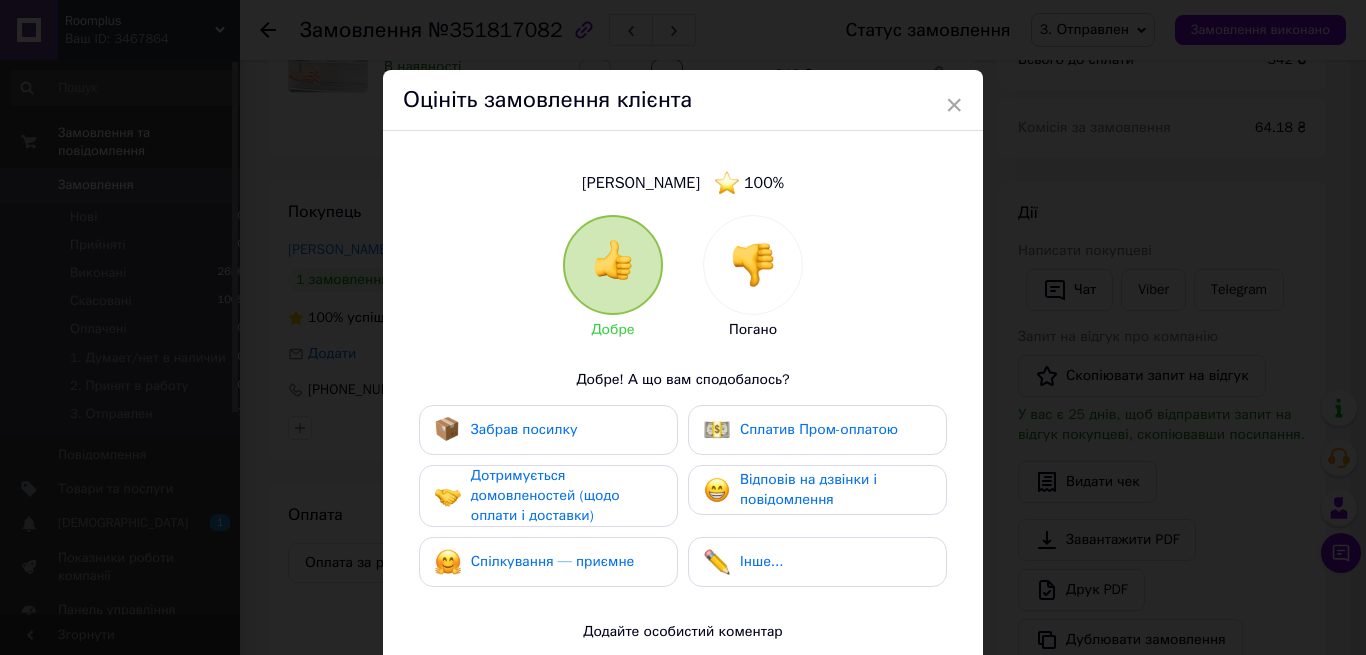 click on "Забрав посилку" at bounding box center [524, 429] 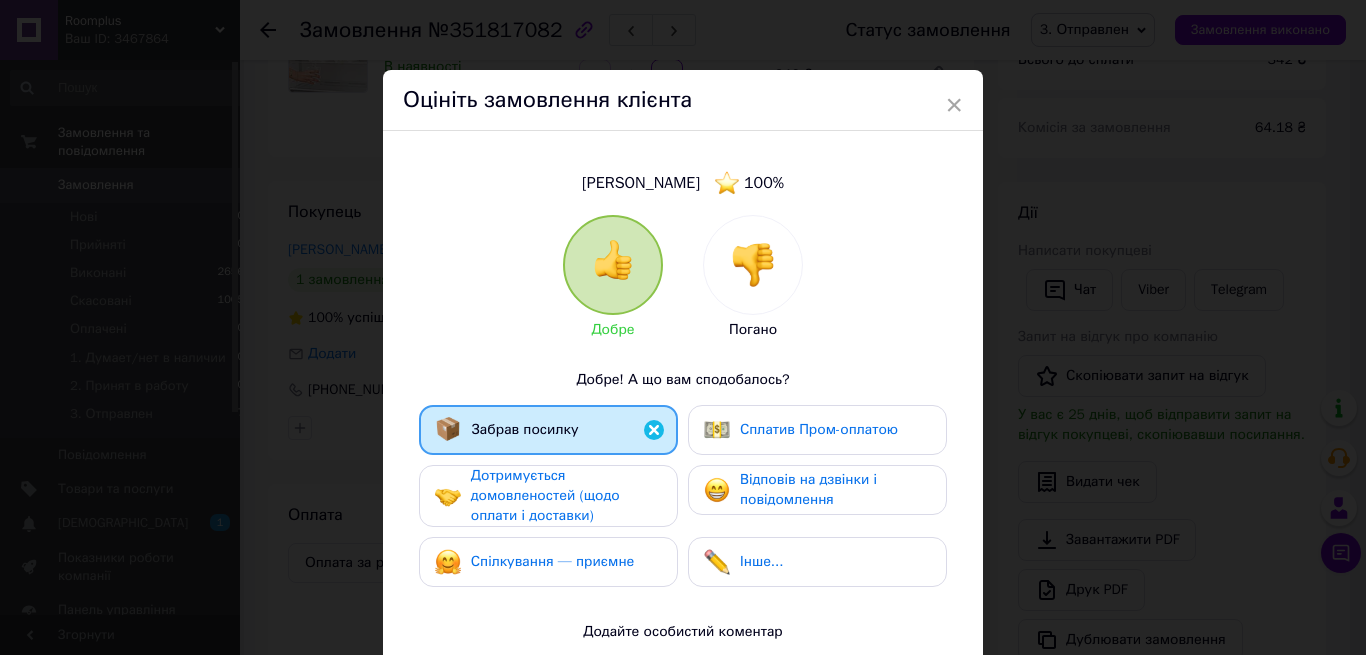 click on "Дотримується домовленостей (щодо оплати і доставки)" at bounding box center (545, 495) 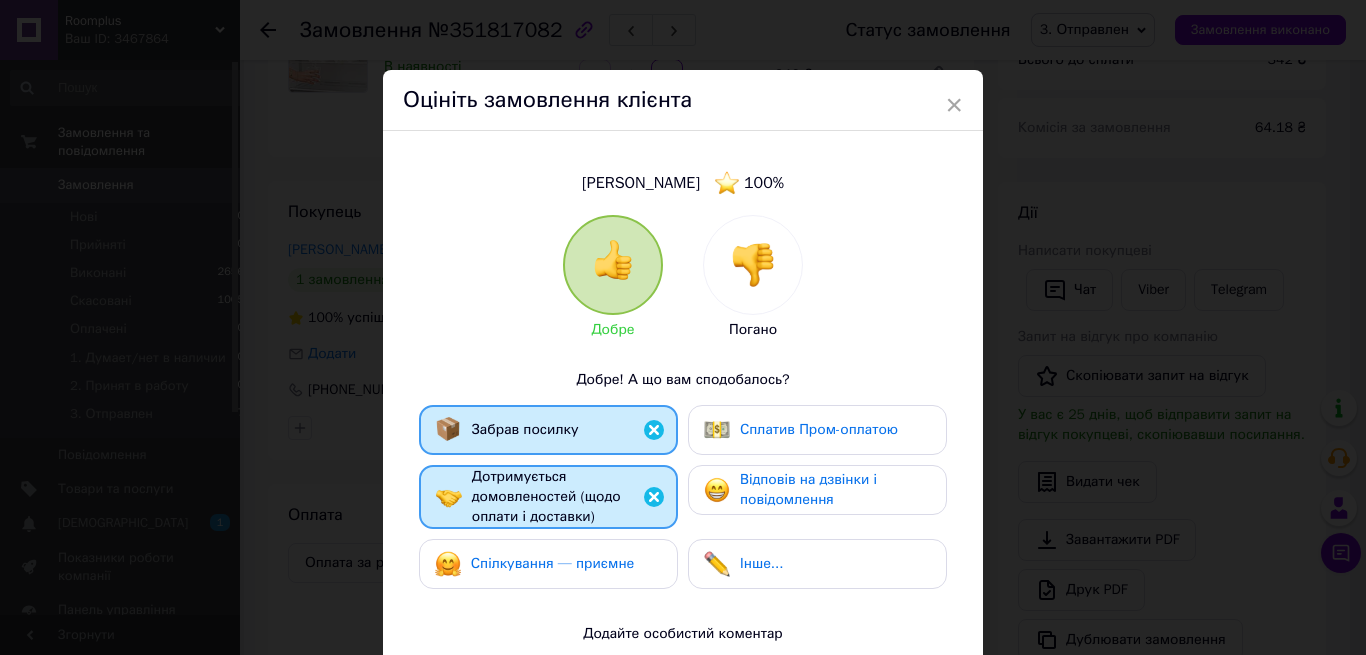 click on "Відповів на дзвінки і повідомлення" at bounding box center [835, 490] 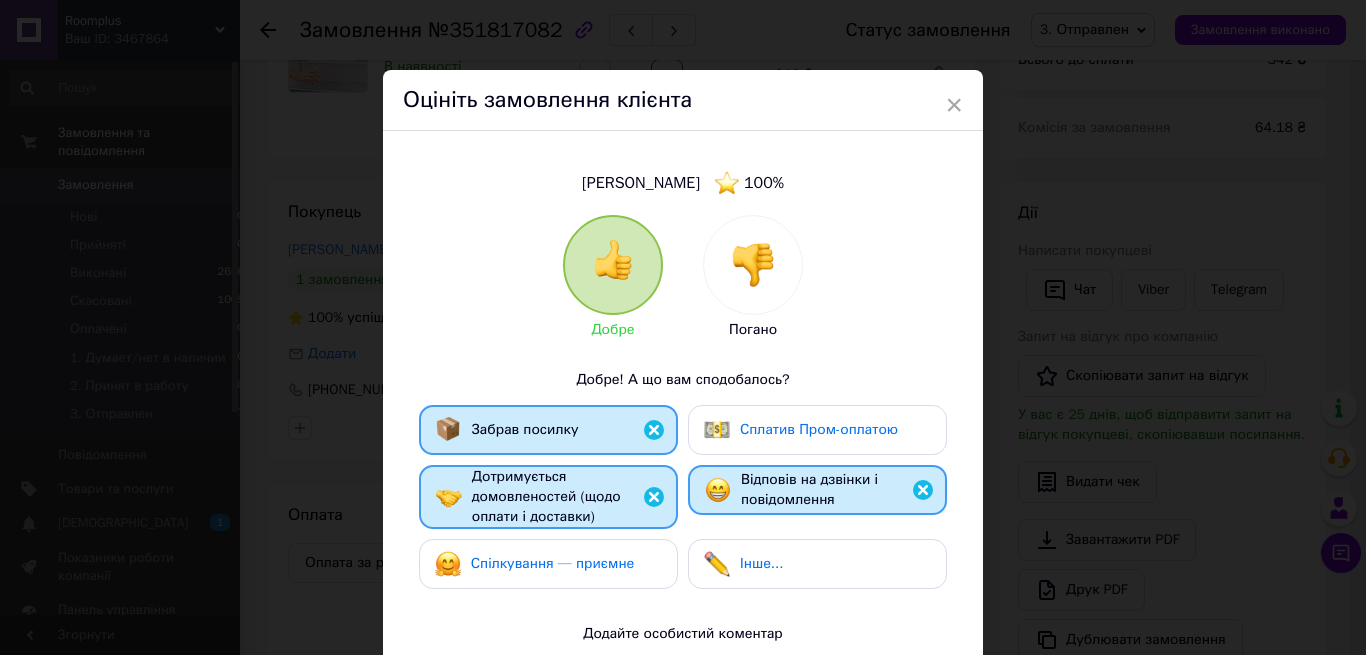 click on "Спілкування — приємне" at bounding box center (548, 564) 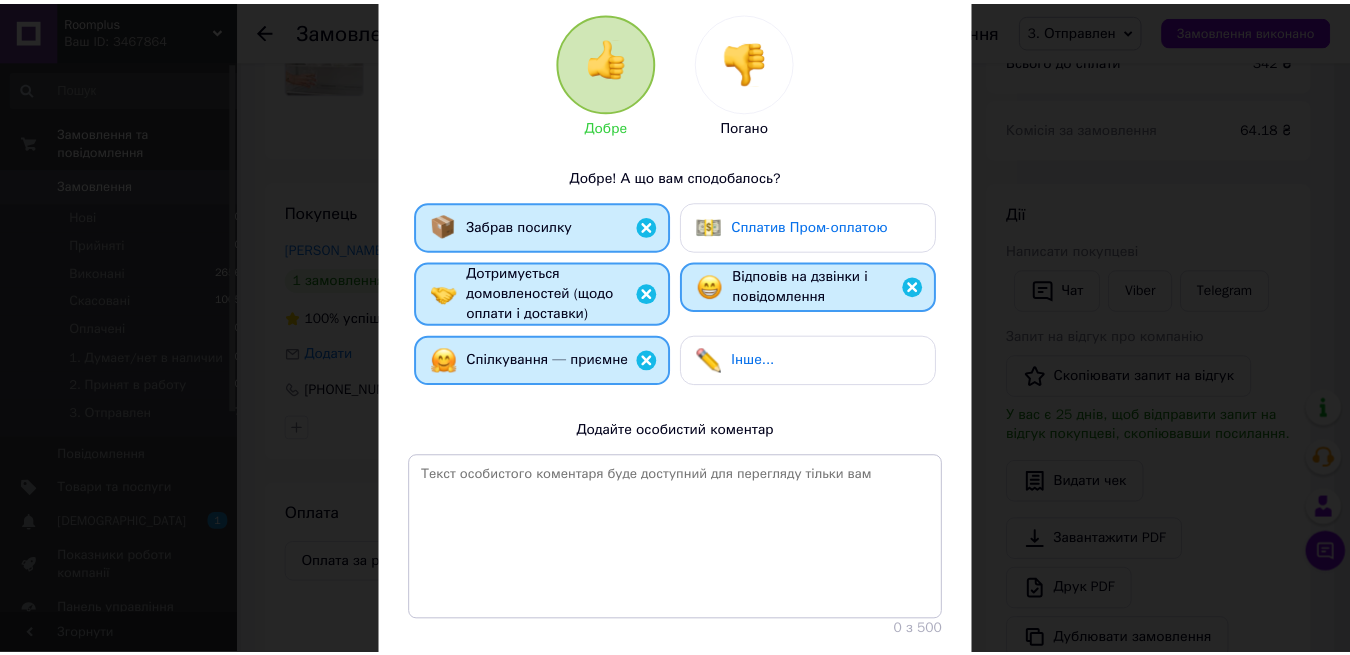 scroll, scrollTop: 363, scrollLeft: 0, axis: vertical 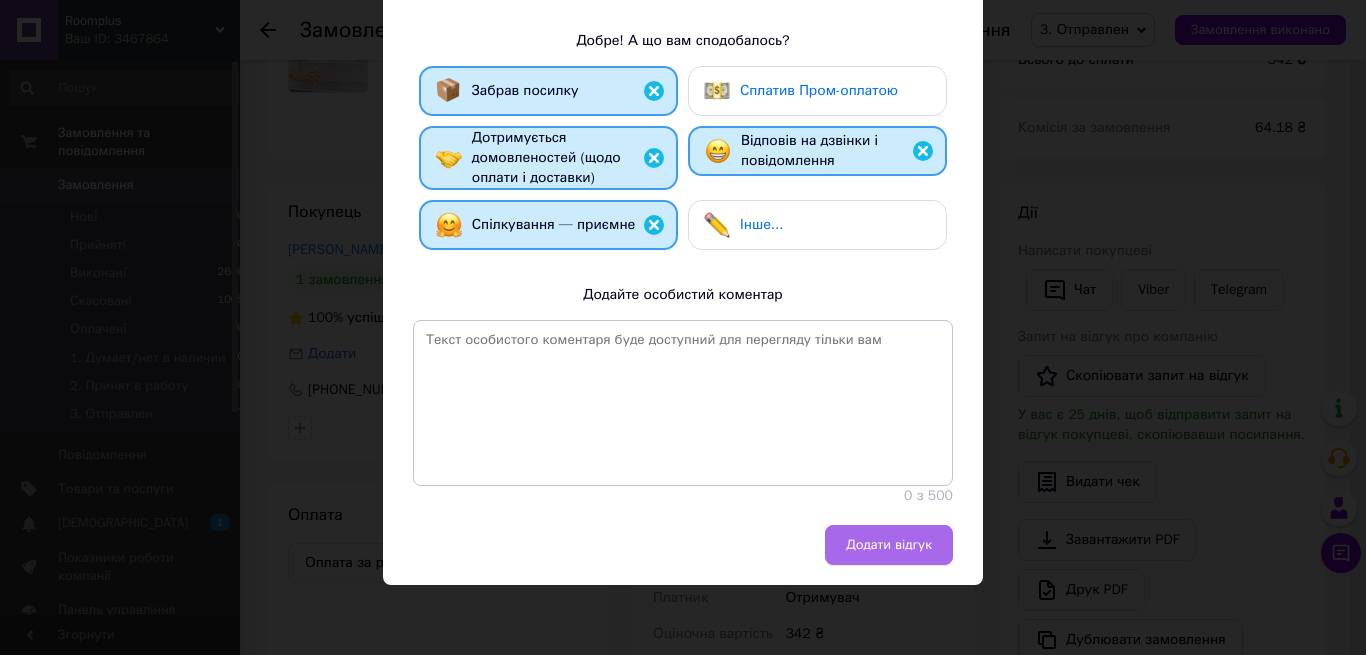 click on "Додати відгук" at bounding box center (889, 545) 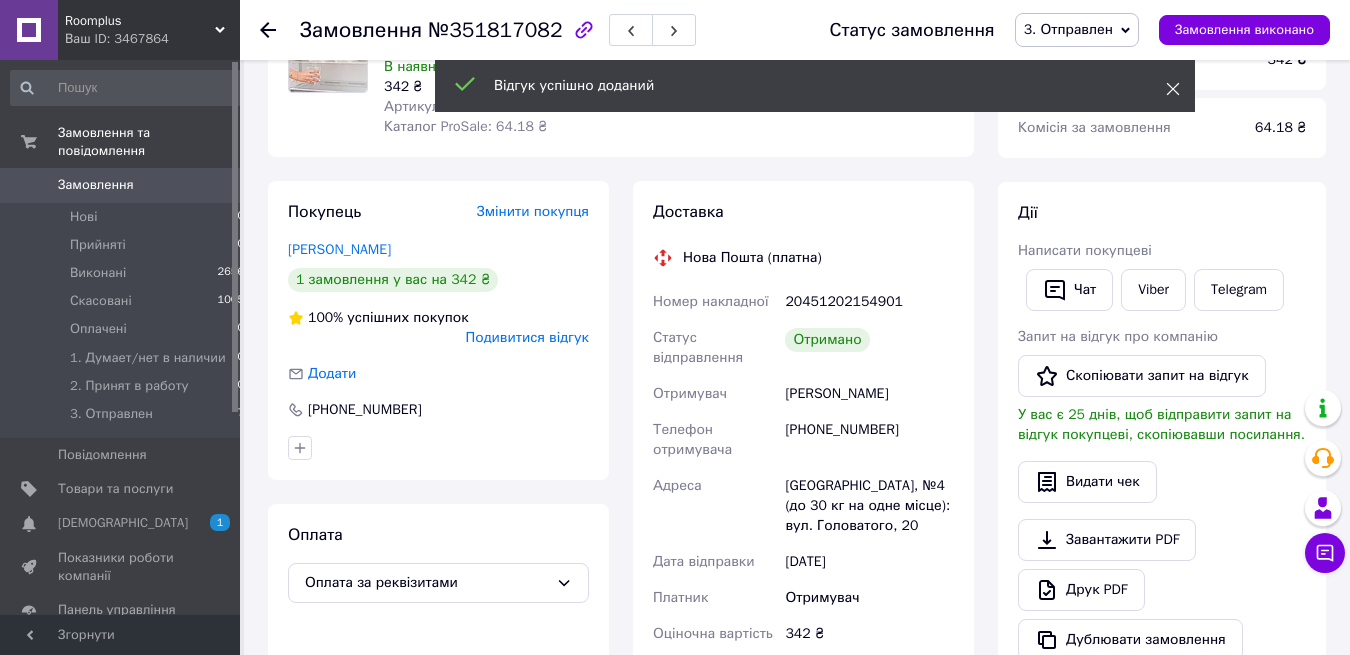 click 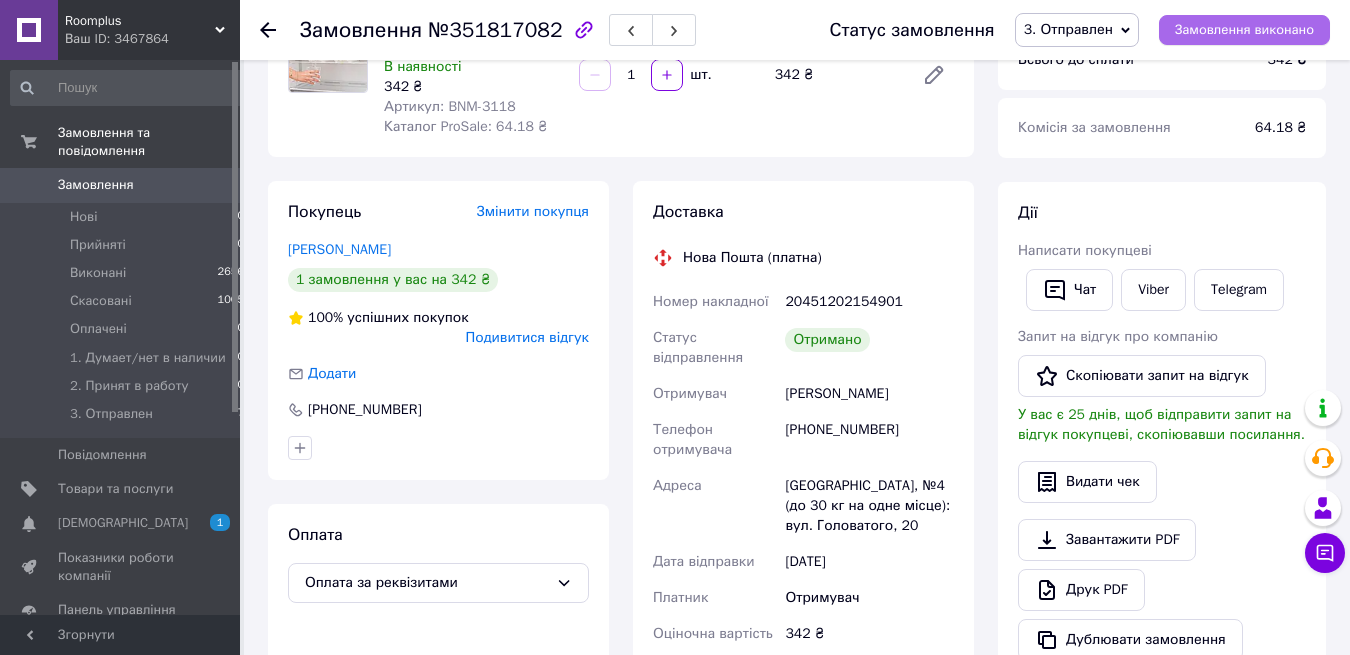 click on "Замовлення виконано" at bounding box center [1244, 30] 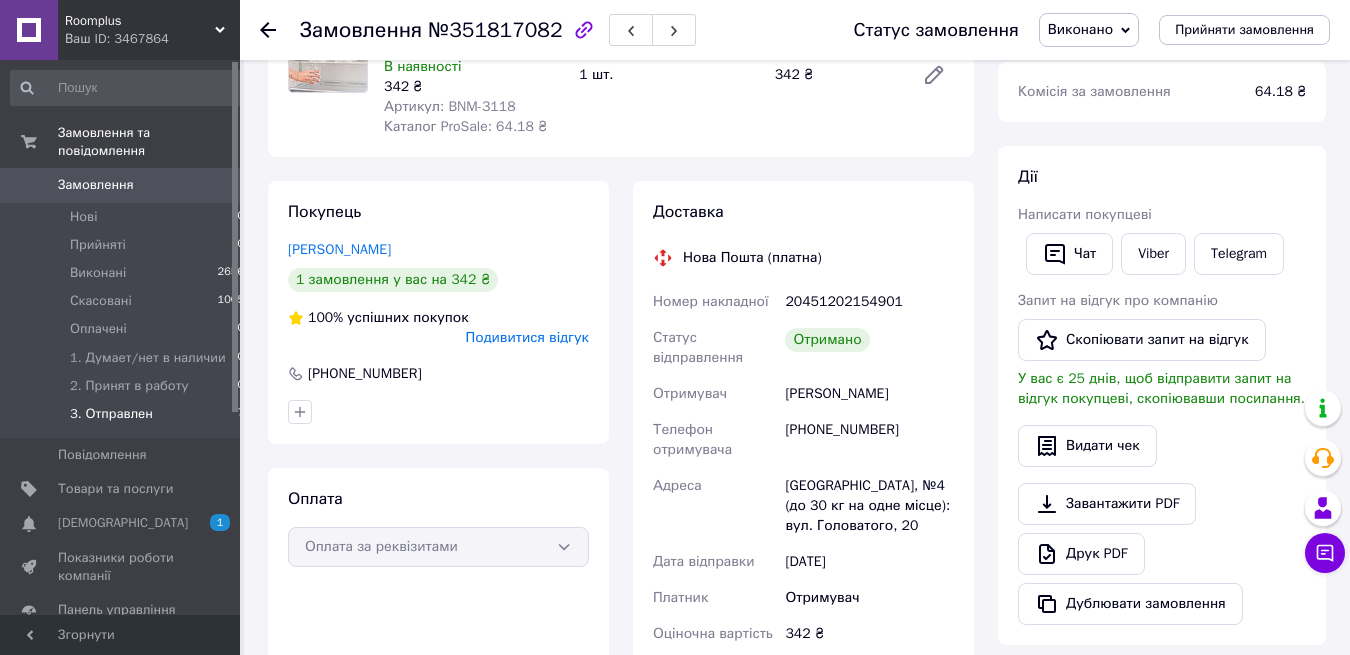 click on "3. Отправлен" at bounding box center [111, 414] 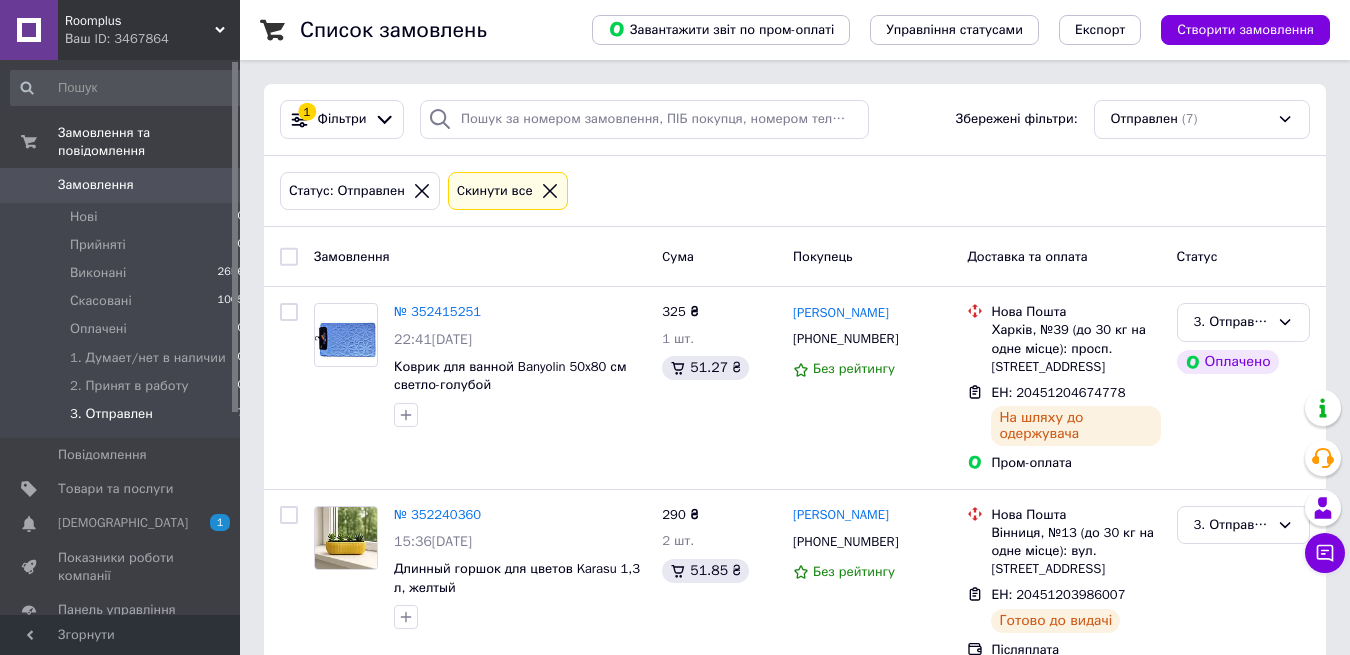 click on "3. Отправлен" at bounding box center [111, 414] 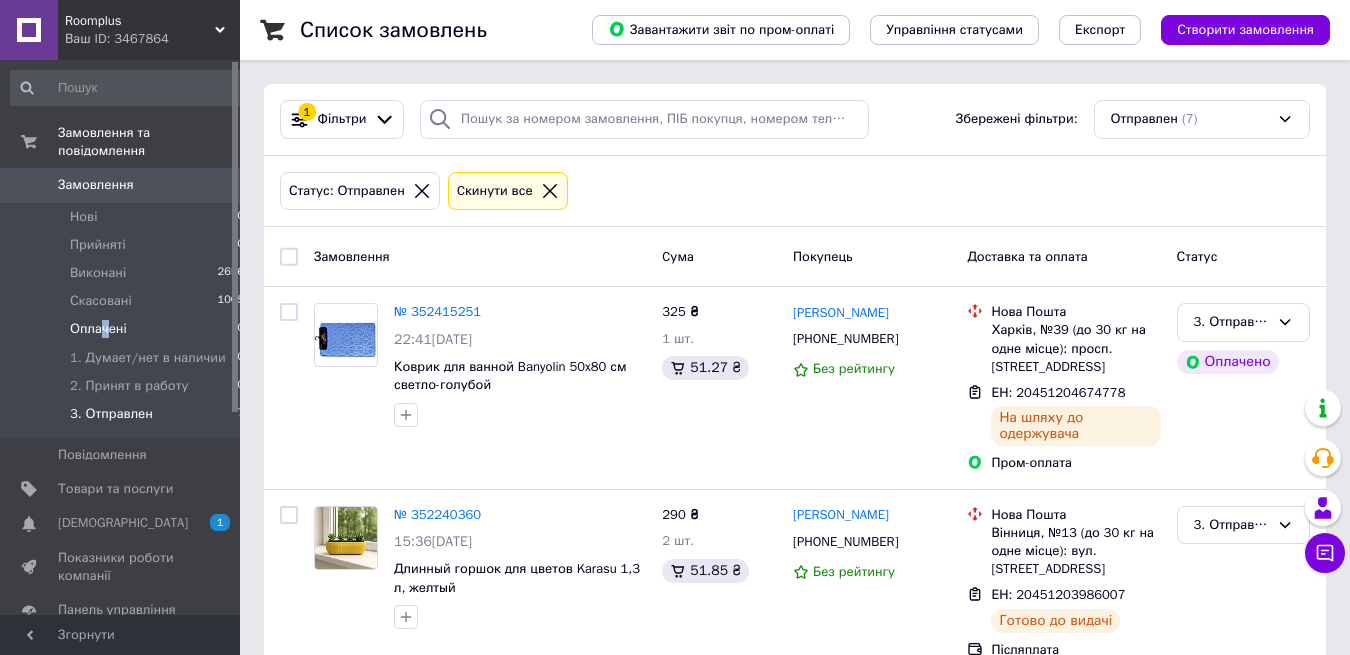 click on "Оплачені" at bounding box center (98, 329) 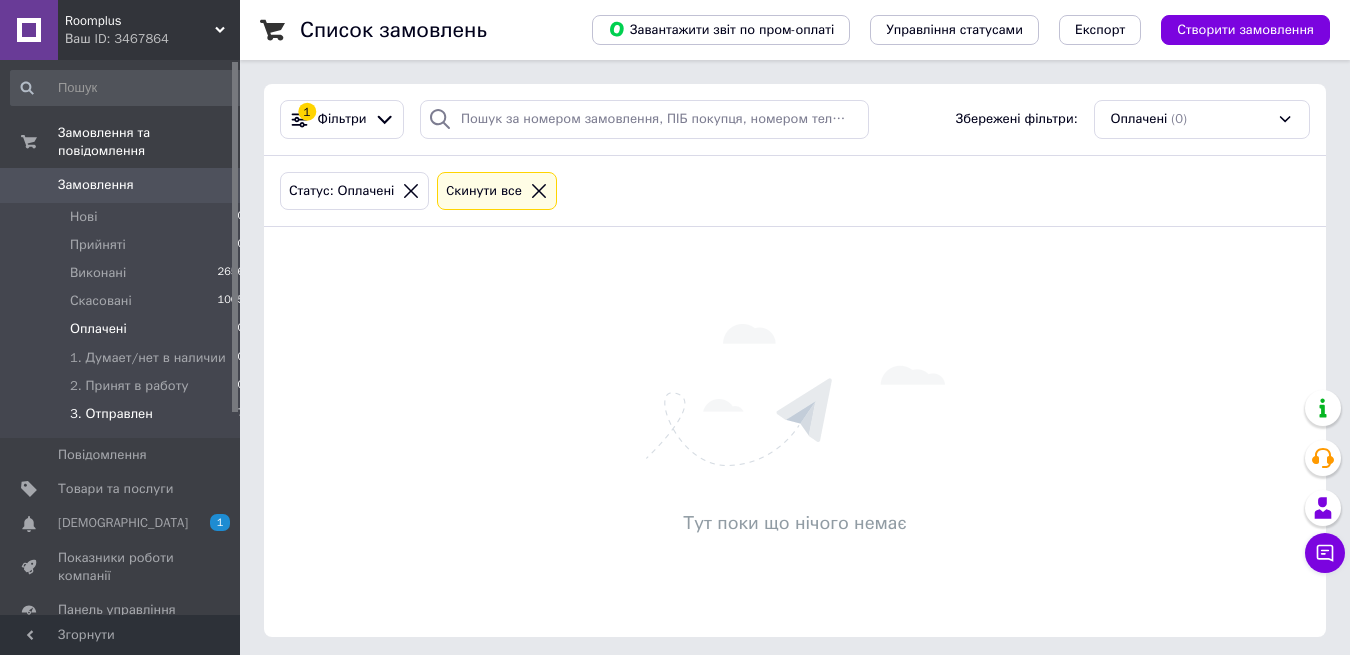click on "3. Отправлен" at bounding box center (111, 414) 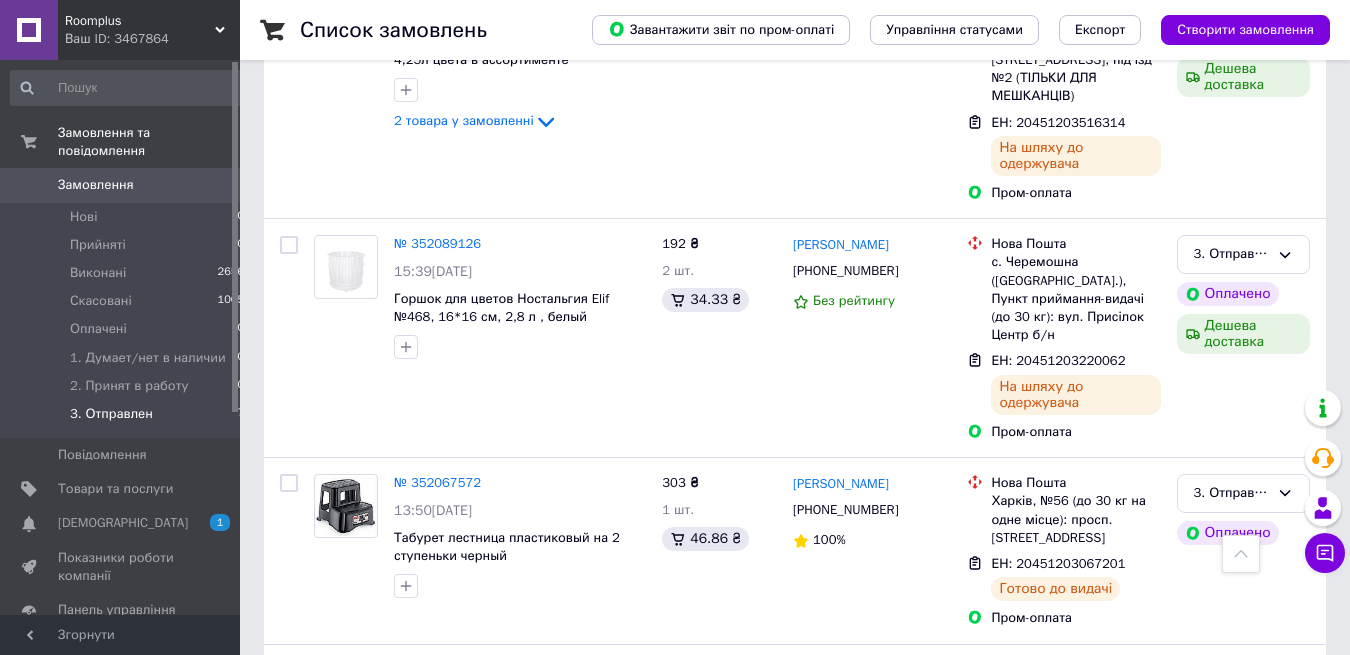 scroll, scrollTop: 1020, scrollLeft: 0, axis: vertical 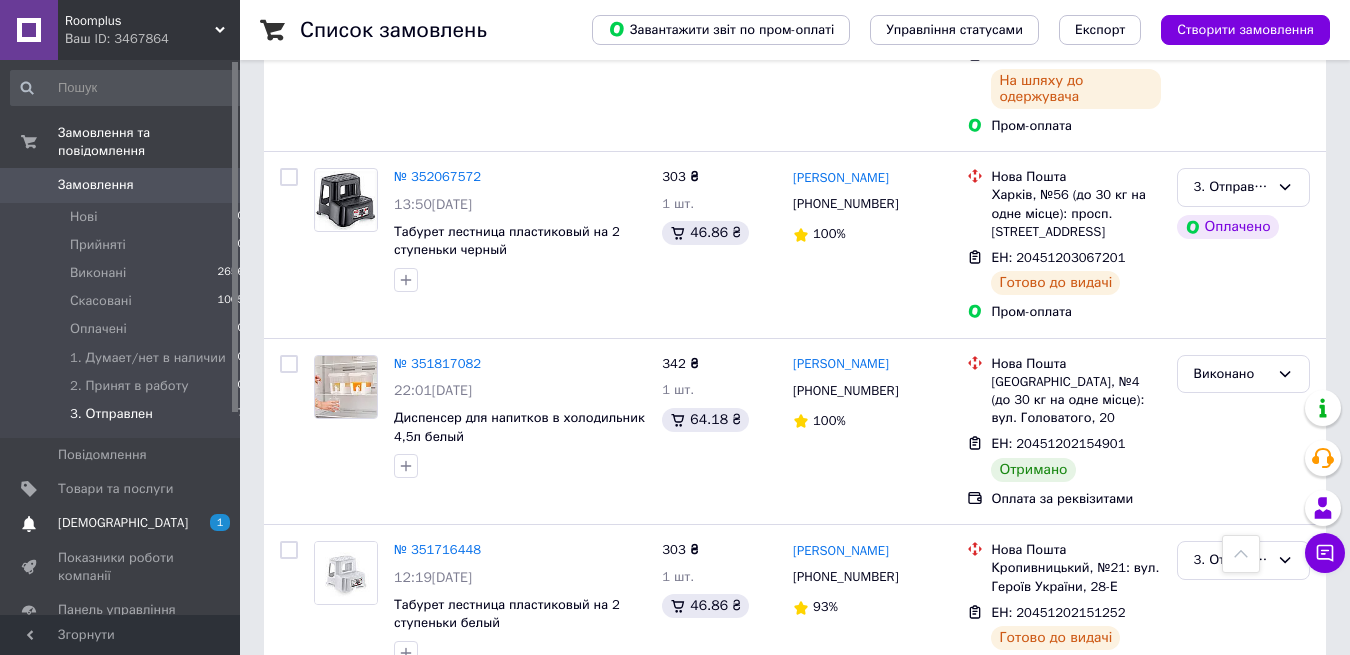 click on "[DEMOGRAPHIC_DATA]" at bounding box center [123, 523] 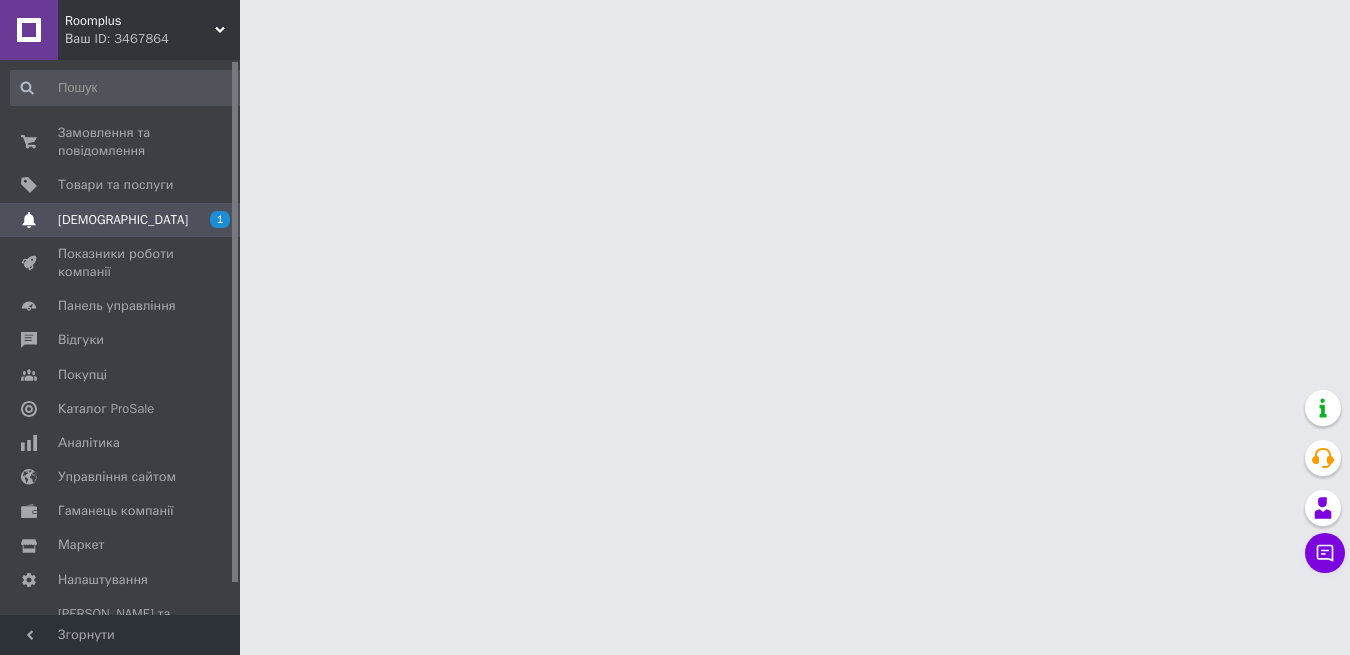 scroll, scrollTop: 0, scrollLeft: 0, axis: both 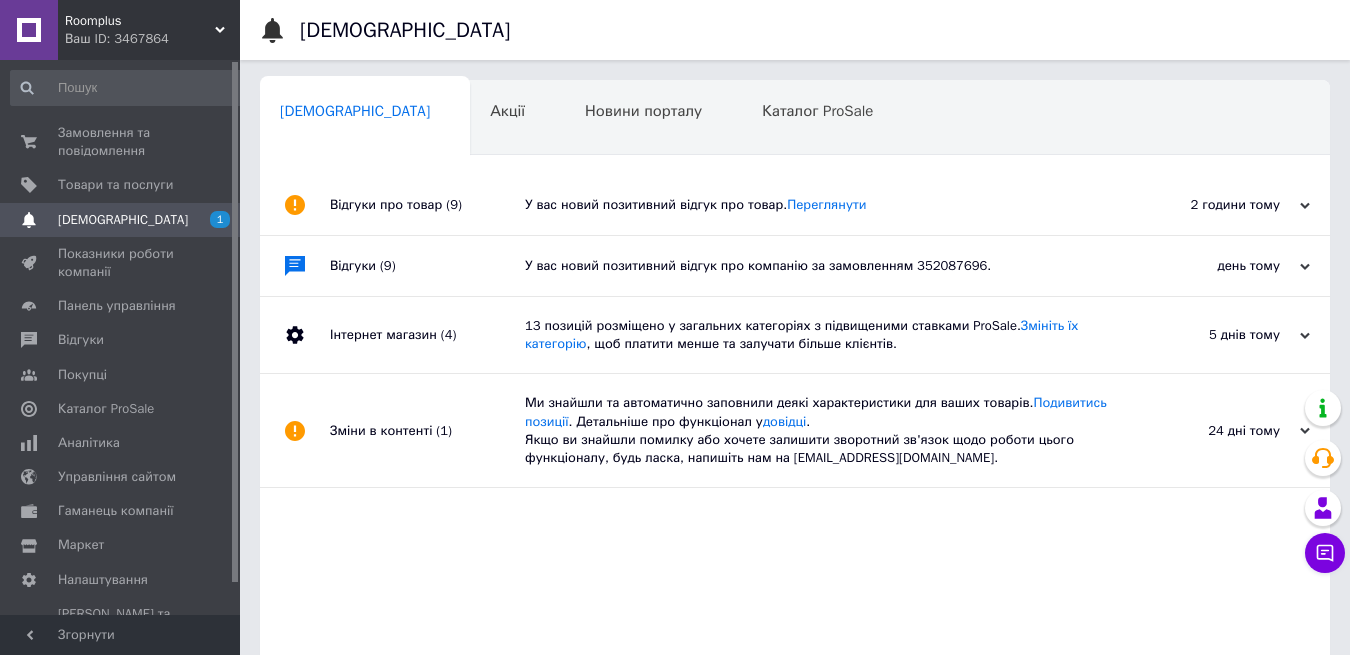 click on "У вас новий позитивний відгук про товар.  Переглянути" at bounding box center [817, 205] 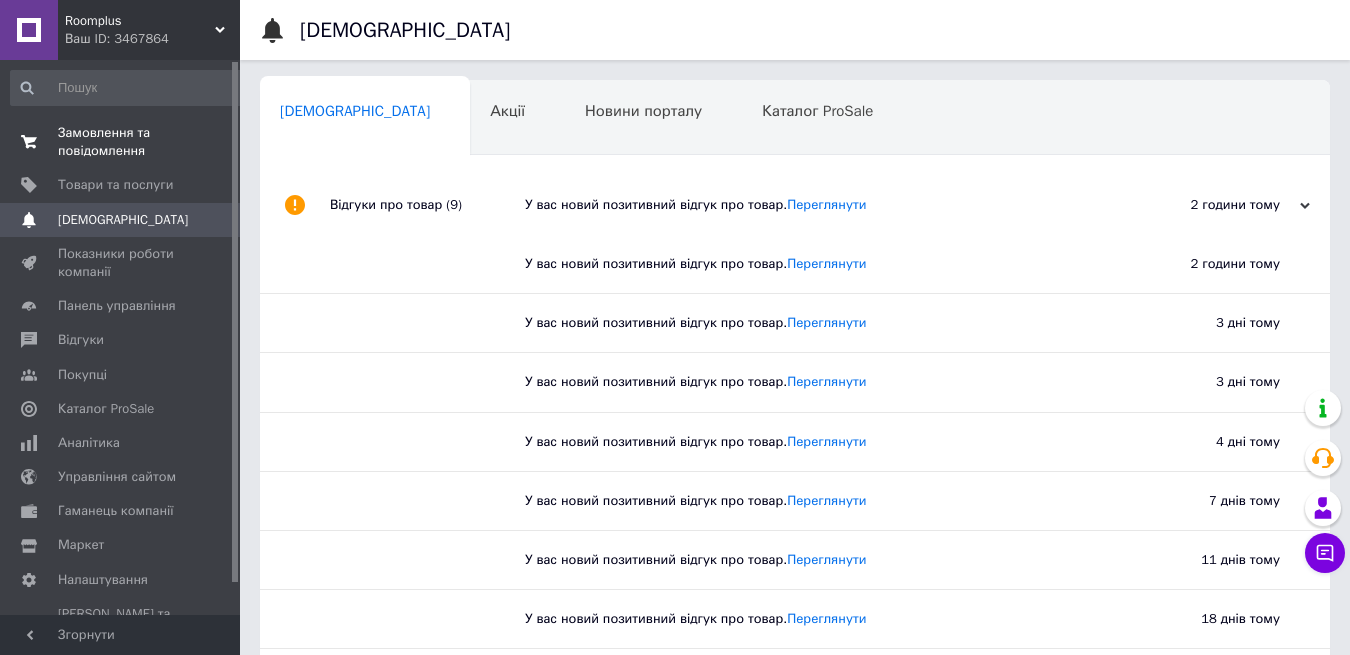 click on "Замовлення та повідомлення" at bounding box center (121, 142) 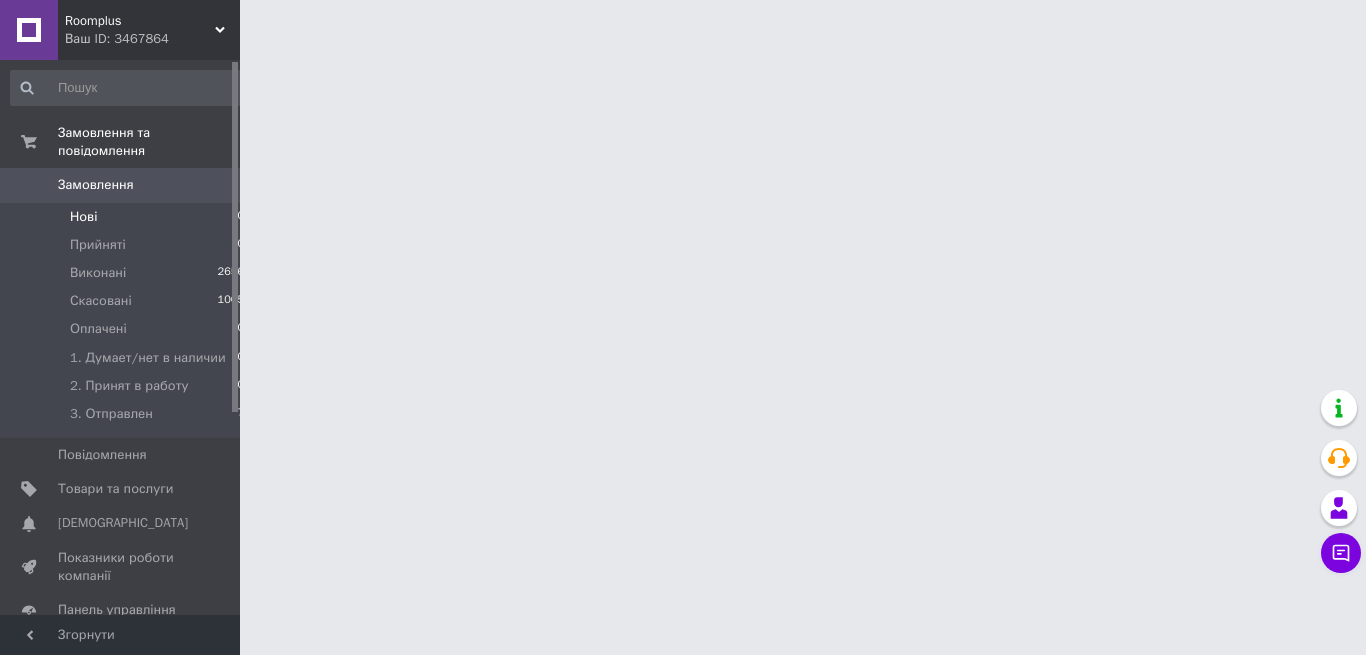 click on "Нові" at bounding box center [83, 217] 